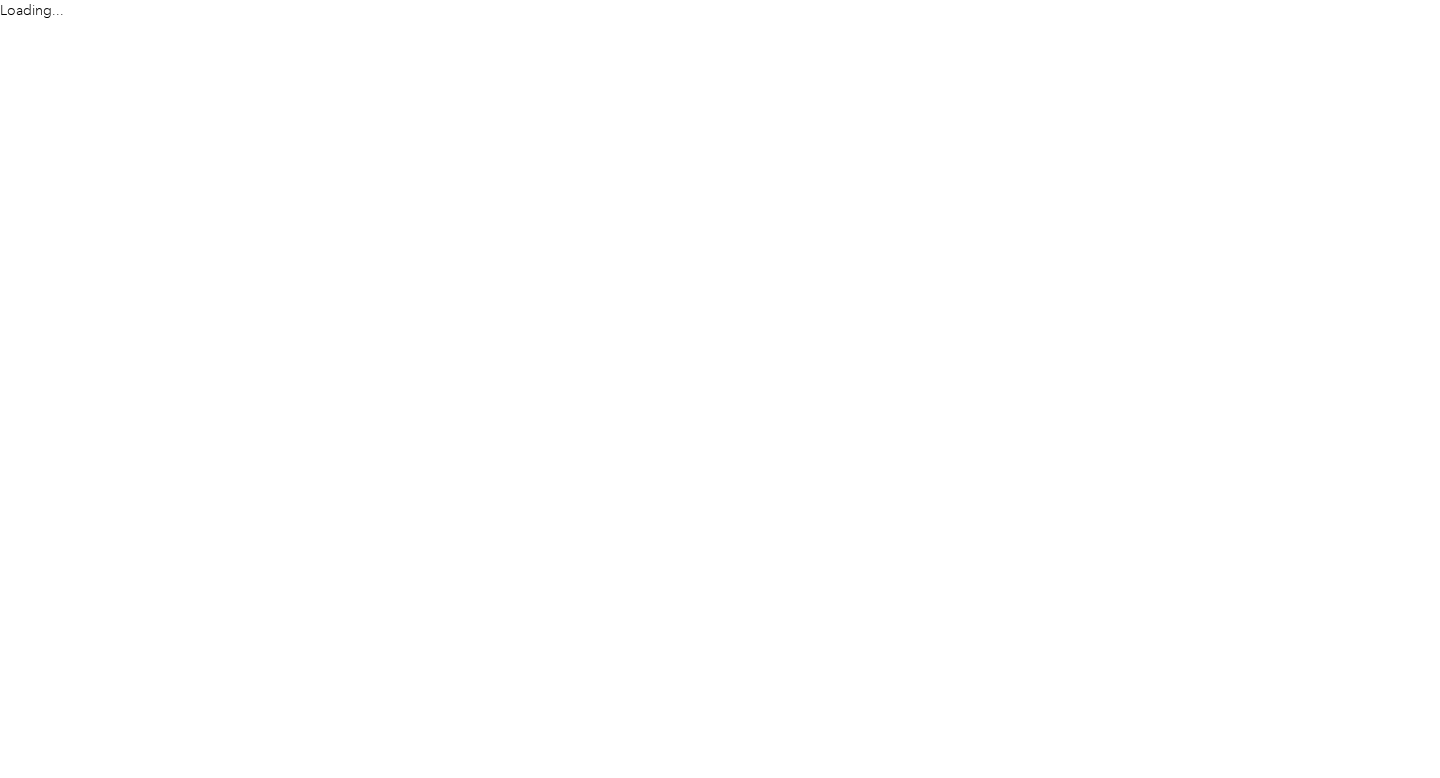 scroll, scrollTop: 0, scrollLeft: 0, axis: both 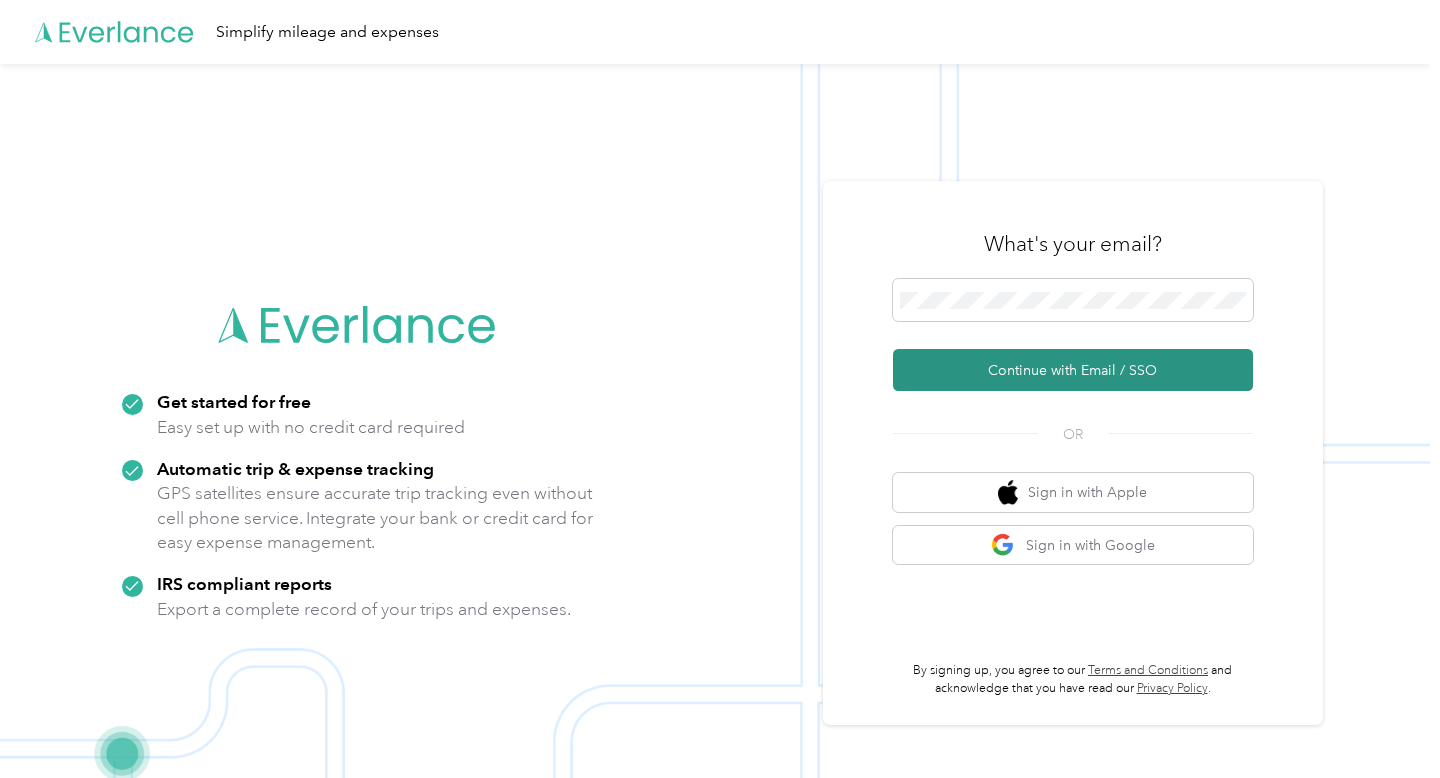 click on "Continue with Email / SSO" at bounding box center [1073, 370] 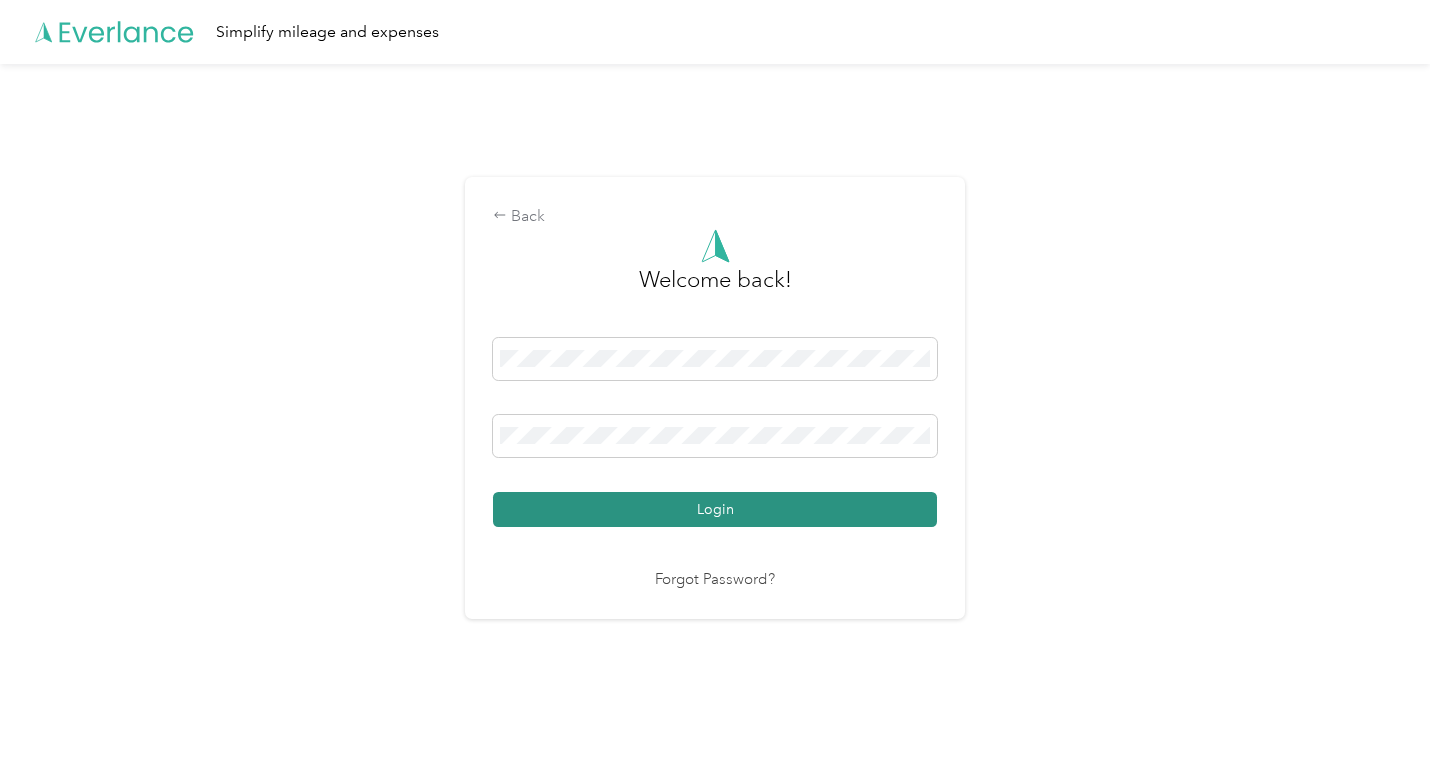 click on "Login" at bounding box center (715, 509) 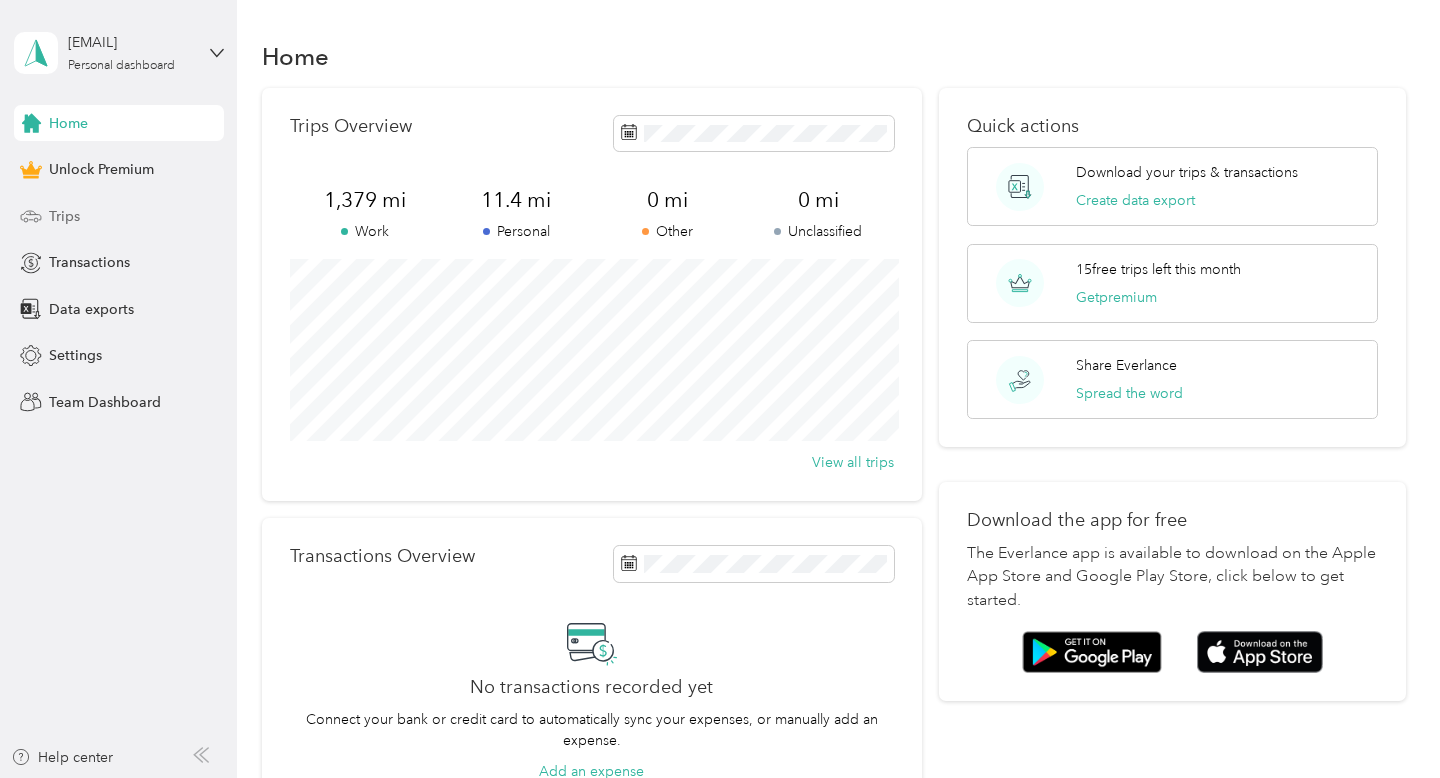 click on "Trips" at bounding box center (64, 216) 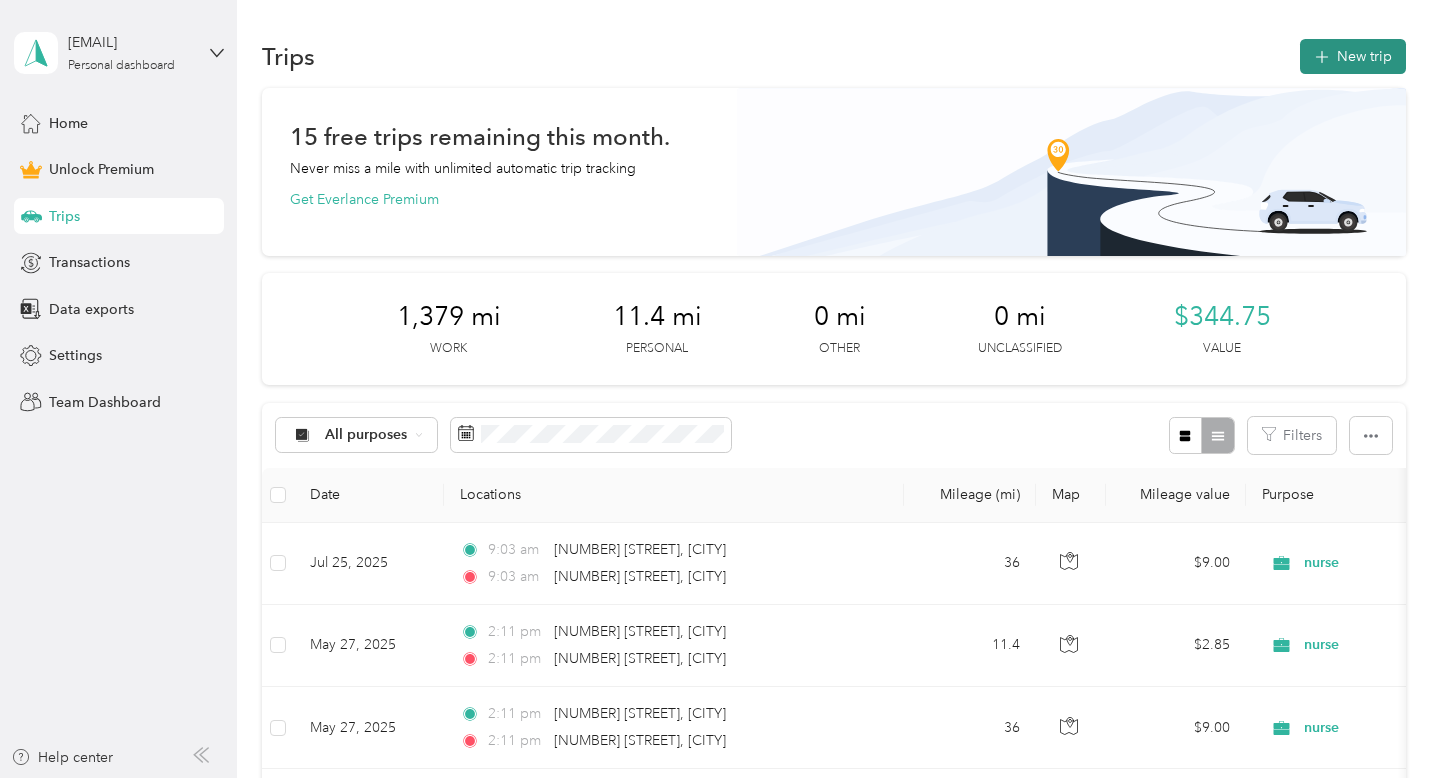 click 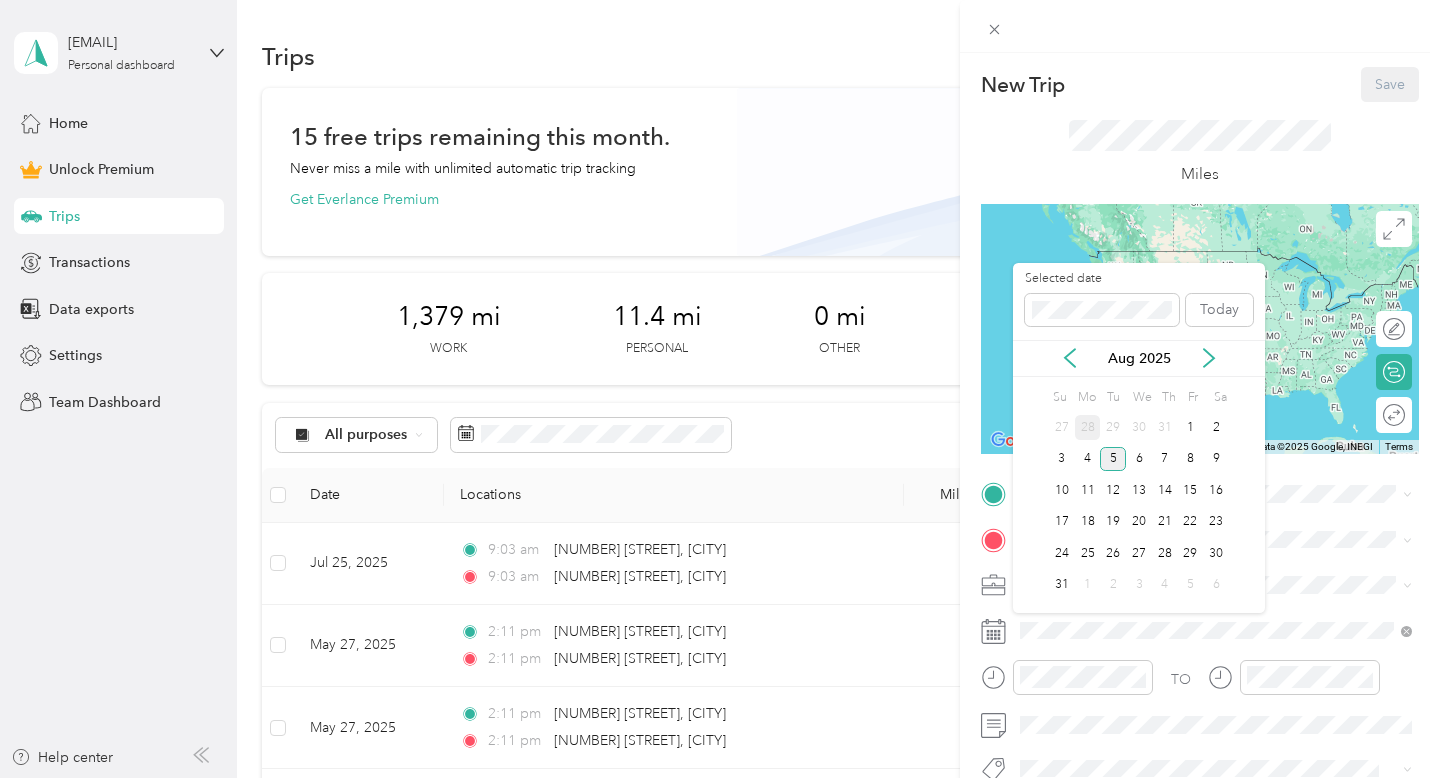 click on "28" at bounding box center [1088, 427] 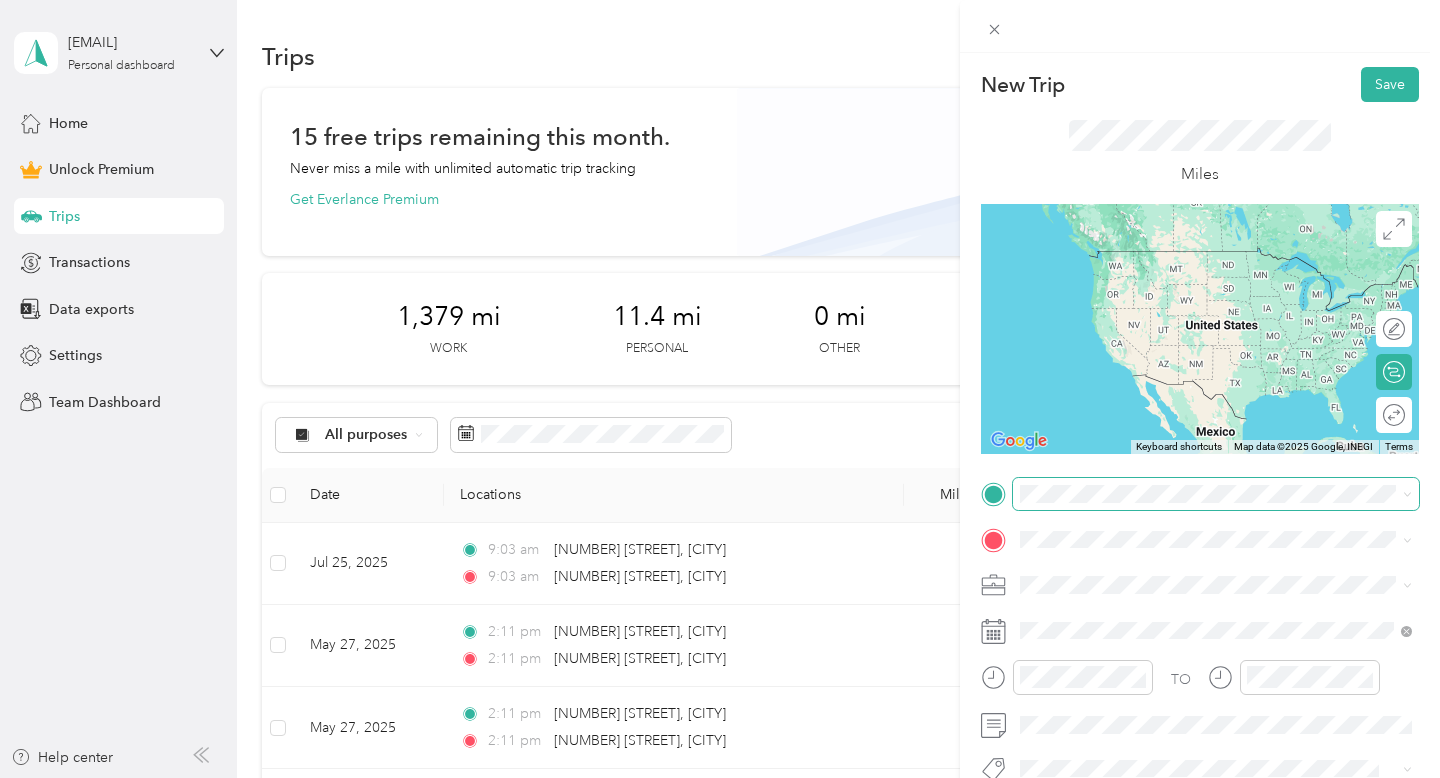 click at bounding box center [1216, 494] 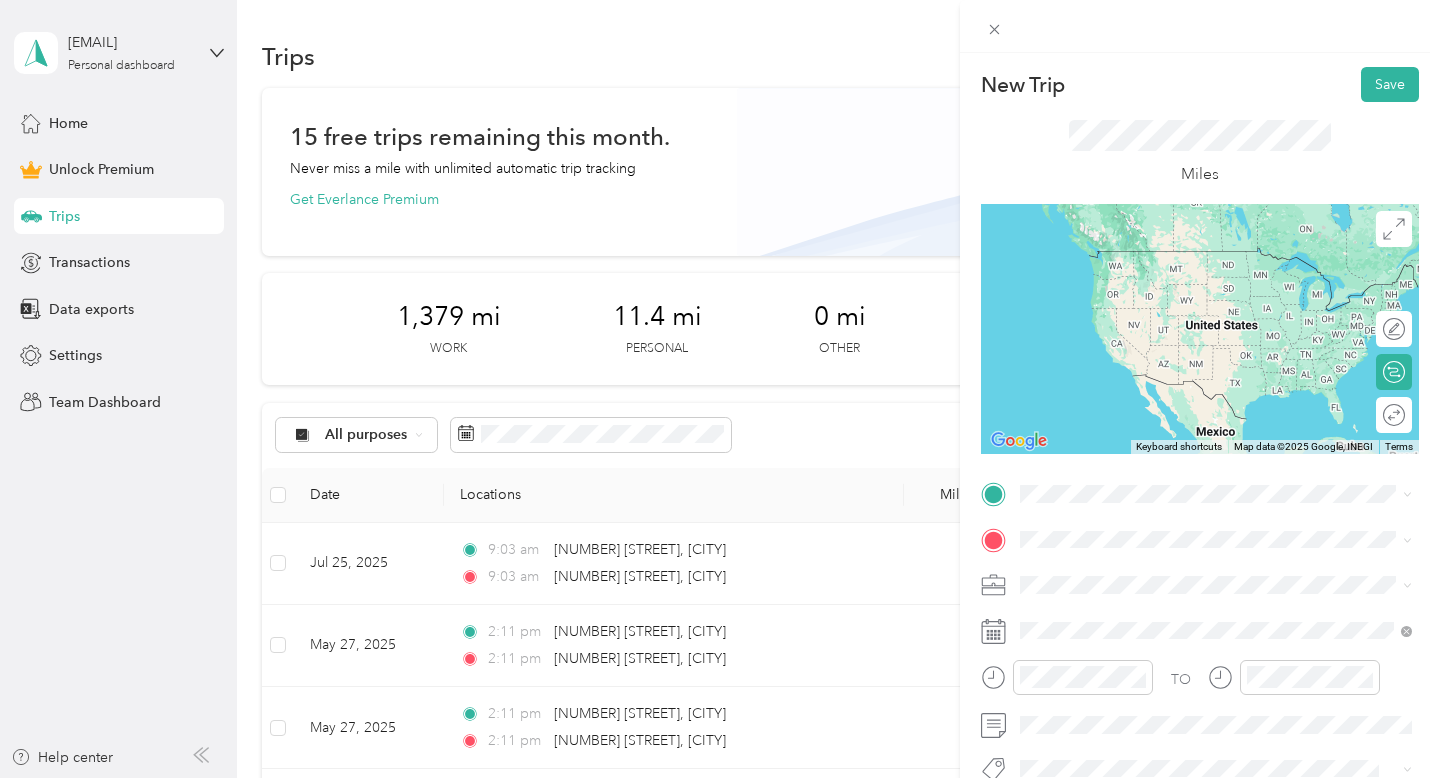 click on "[NUMBER] [STREET]
[CITY], [STATE] [POSTAL_CODE], [COUNTRY]" at bounding box center (1202, 258) 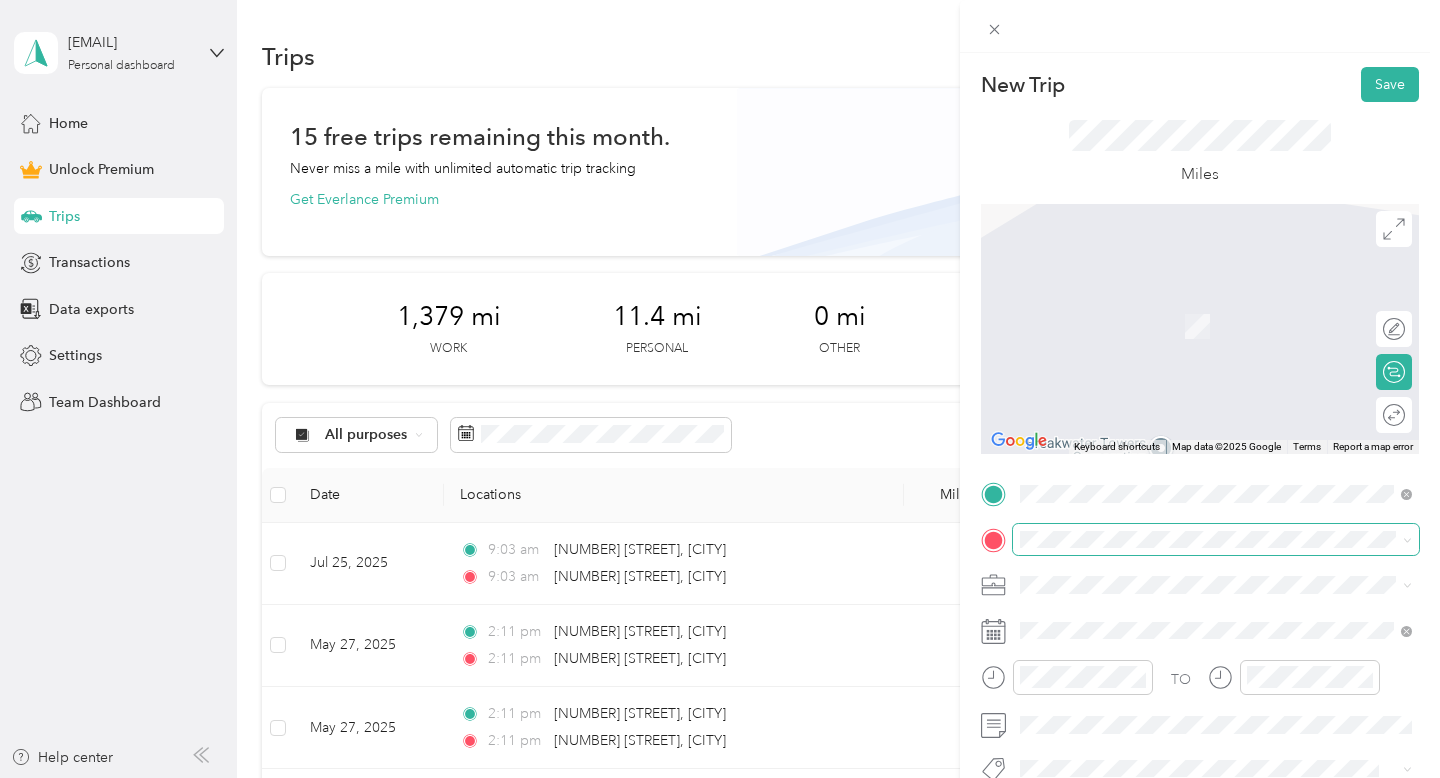 click at bounding box center (1216, 540) 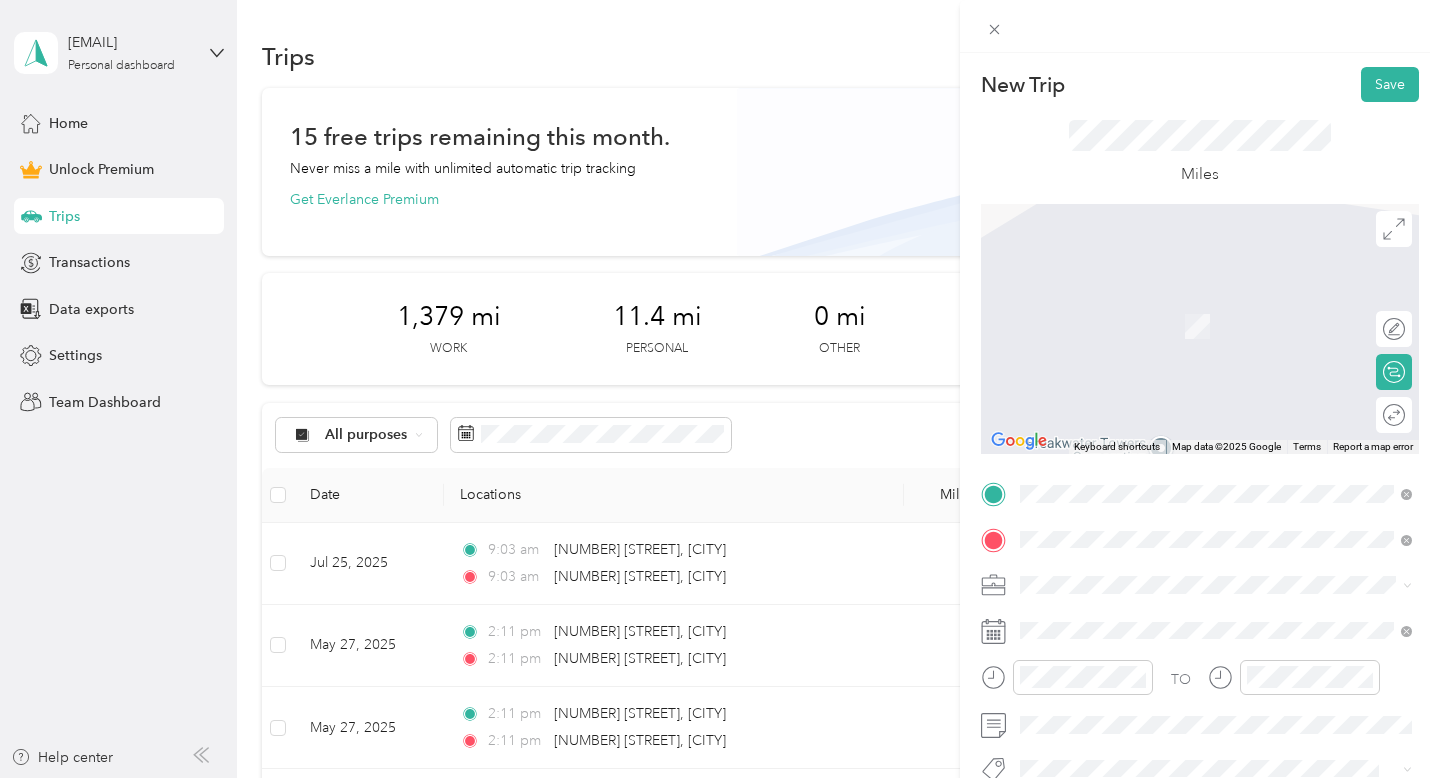 click on "[NUMBER] [STREET]
[CITY], [STATE] [POSTAL_CODE], [COUNTRY]" at bounding box center (1202, 304) 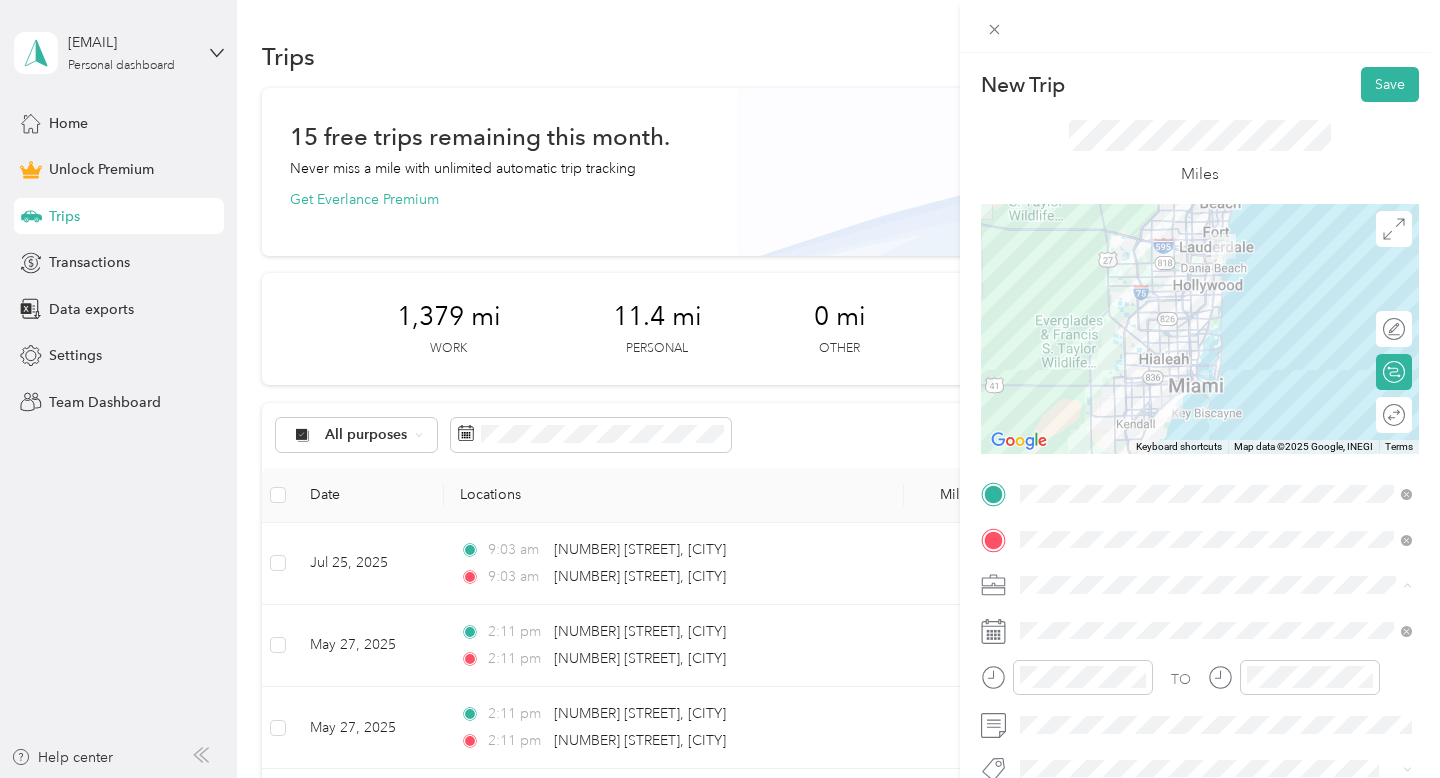 click on "nurse" at bounding box center [1044, 374] 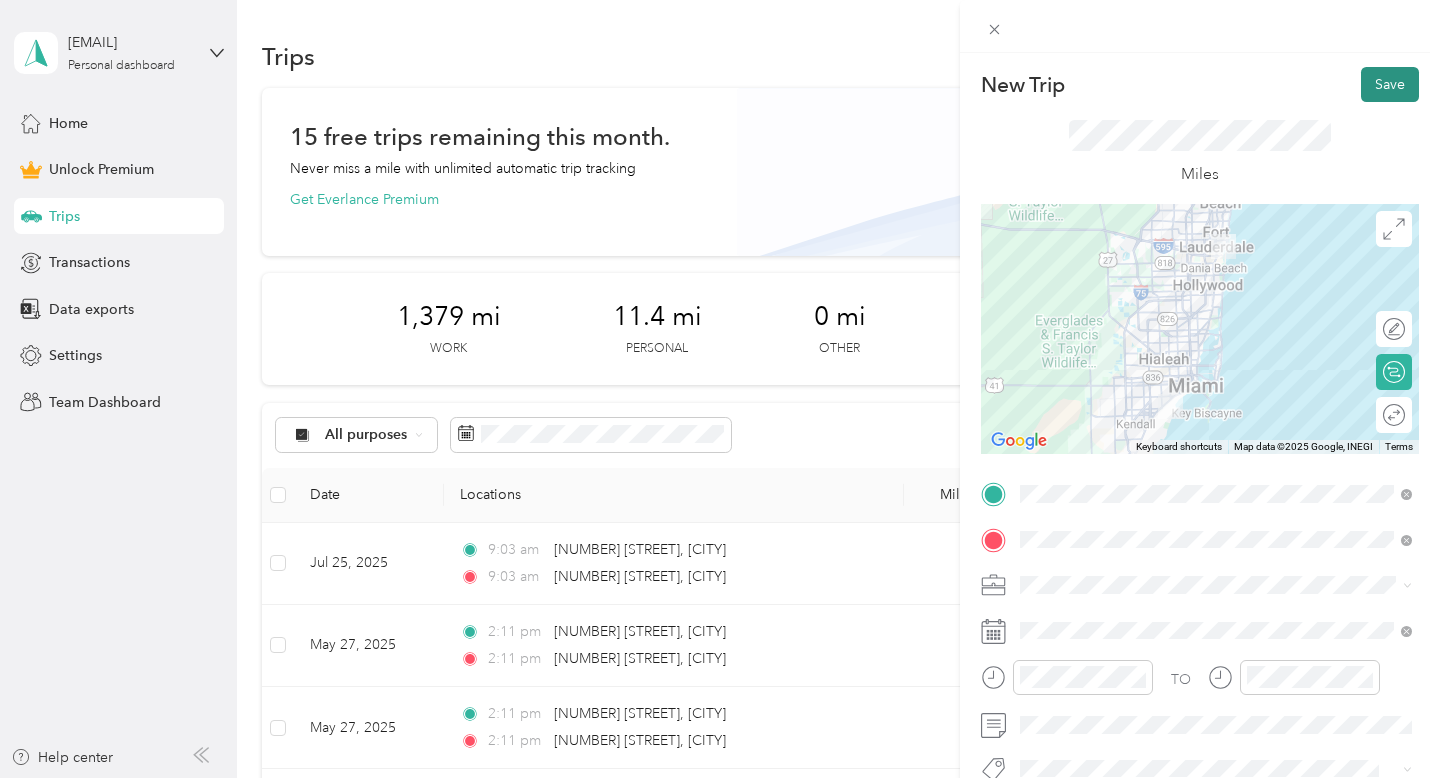 click on "Save" at bounding box center [1390, 84] 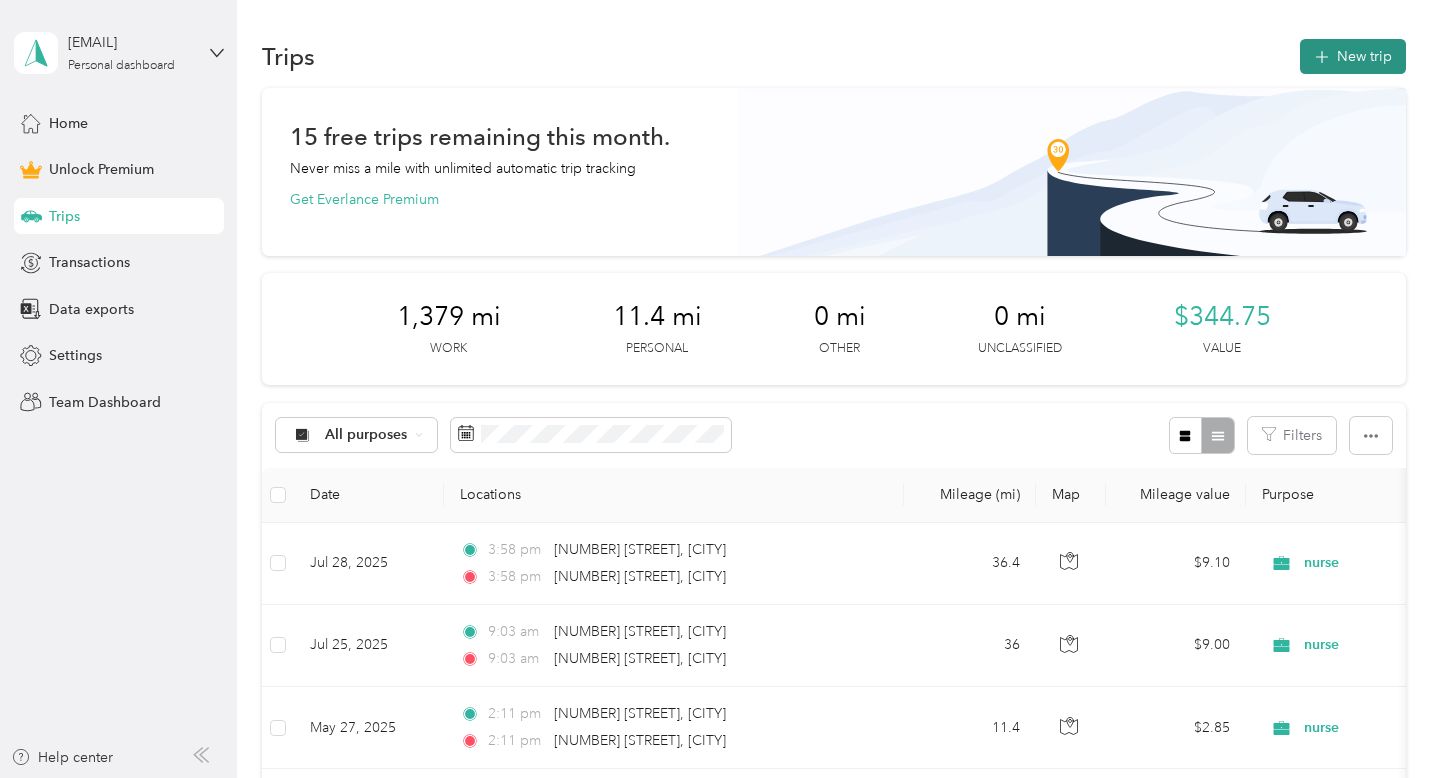 click 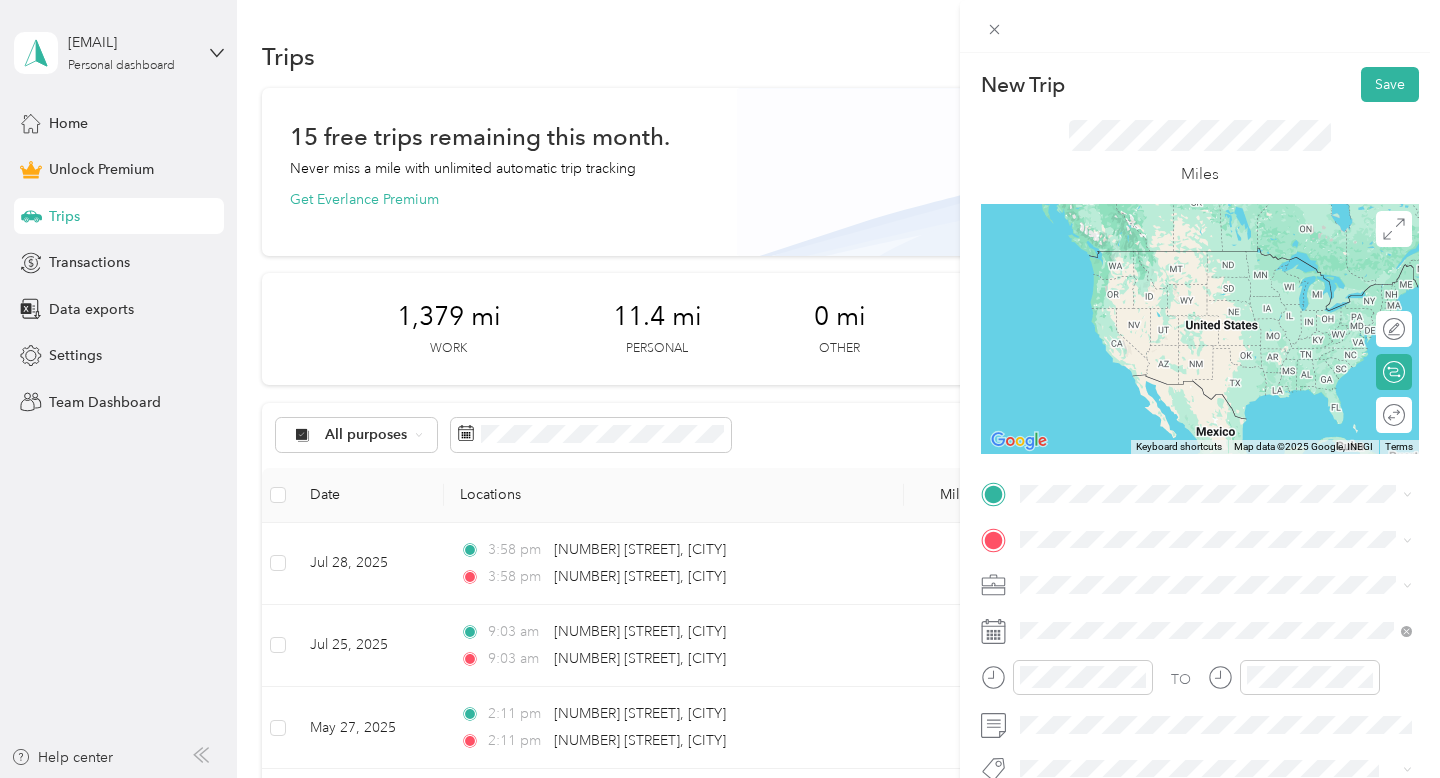 click on "[NUMBER] [STREET]
[CITY], [STATE] [POSTAL_CODE], [COUNTRY]" at bounding box center [1202, 572] 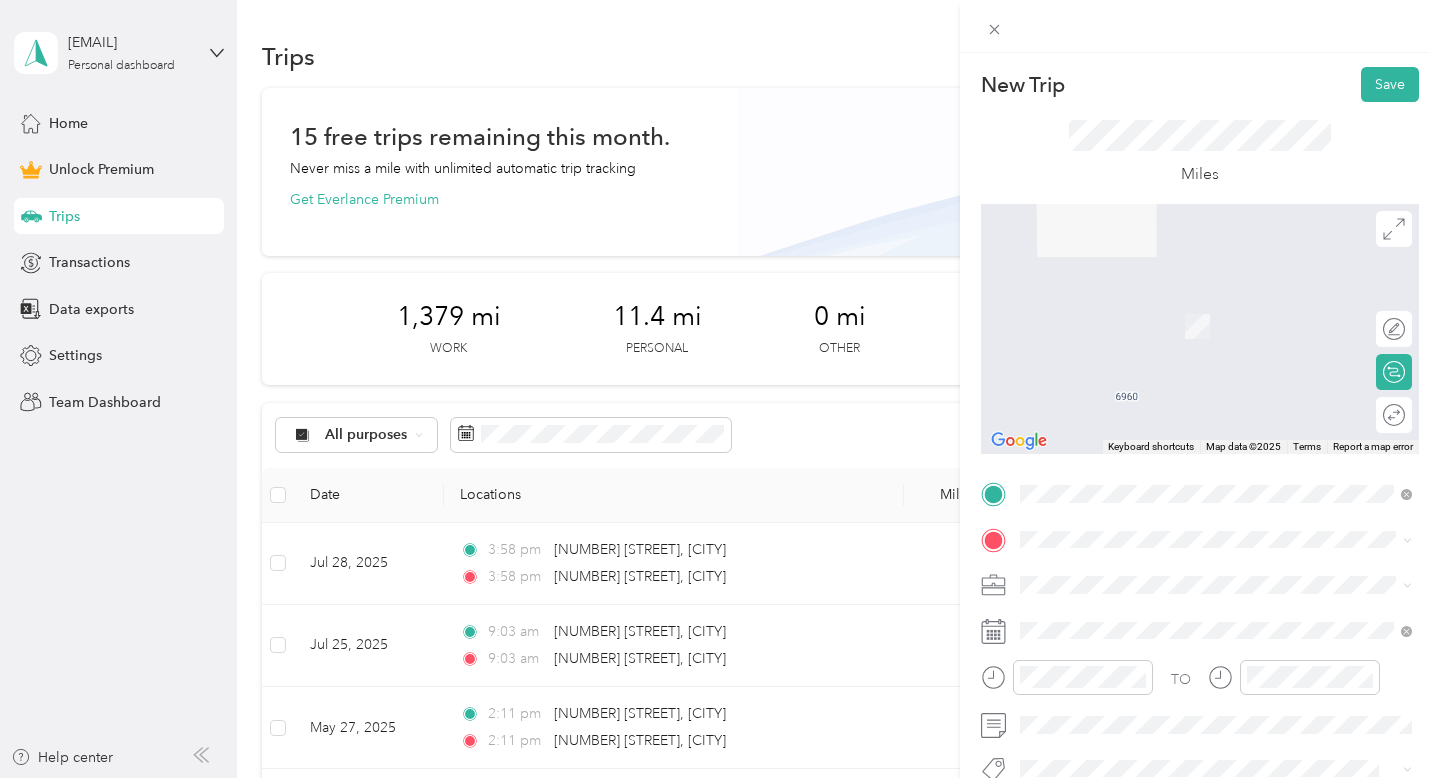 click on "[NUMBER] [STREET]
[CITY], [STATE] [POSTAL_CODE], [COUNTRY]" at bounding box center [1216, 300] 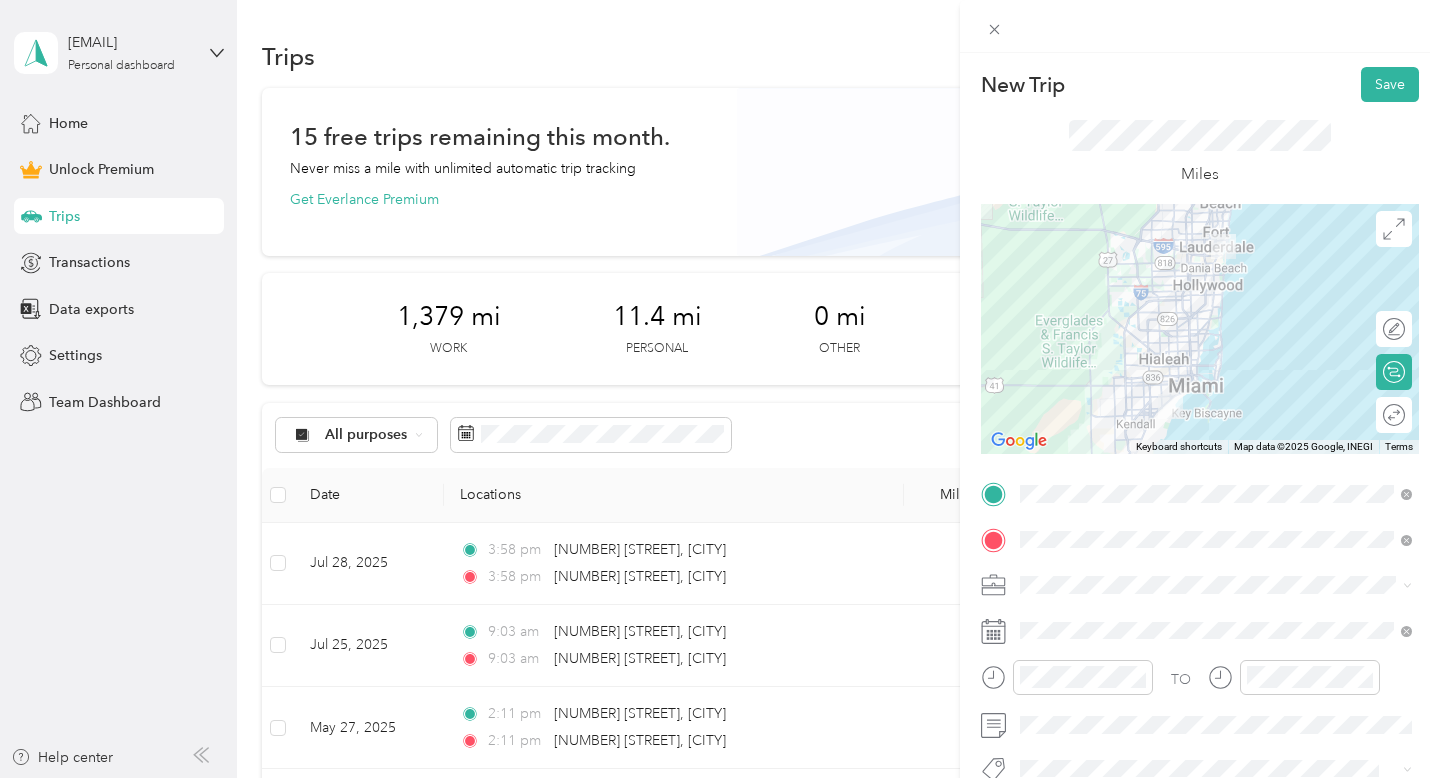 click on "nurse" at bounding box center (1216, 374) 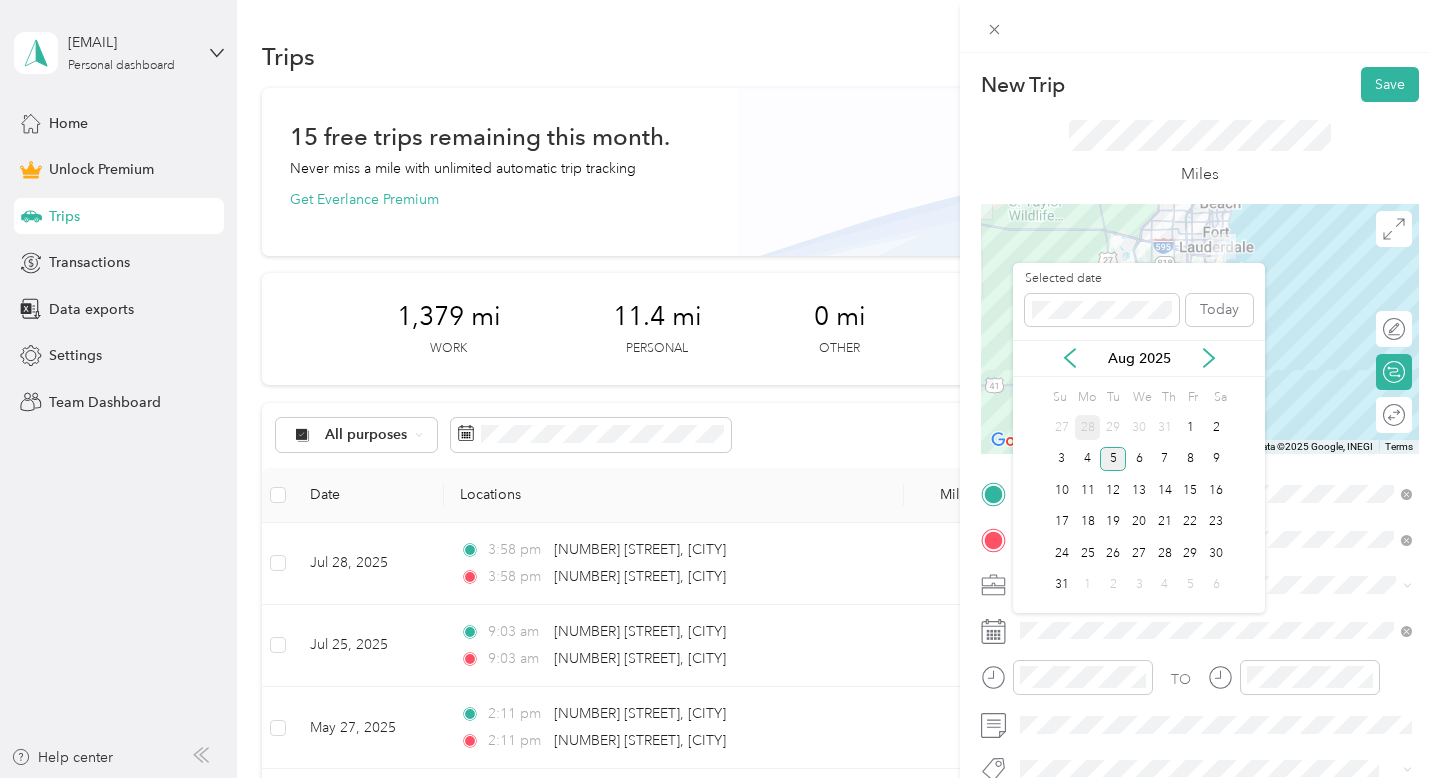 click on "28" at bounding box center [1088, 427] 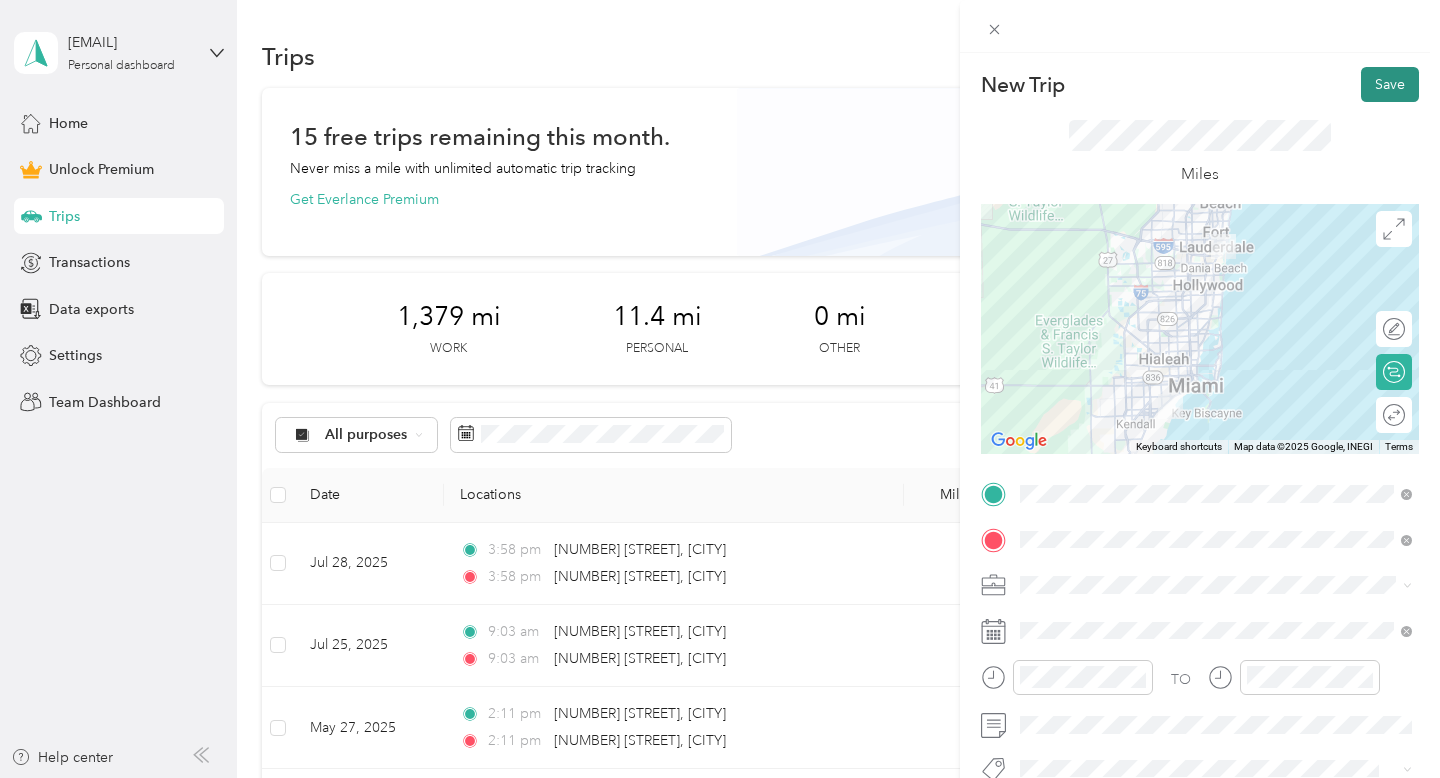 click on "Save" at bounding box center (1390, 84) 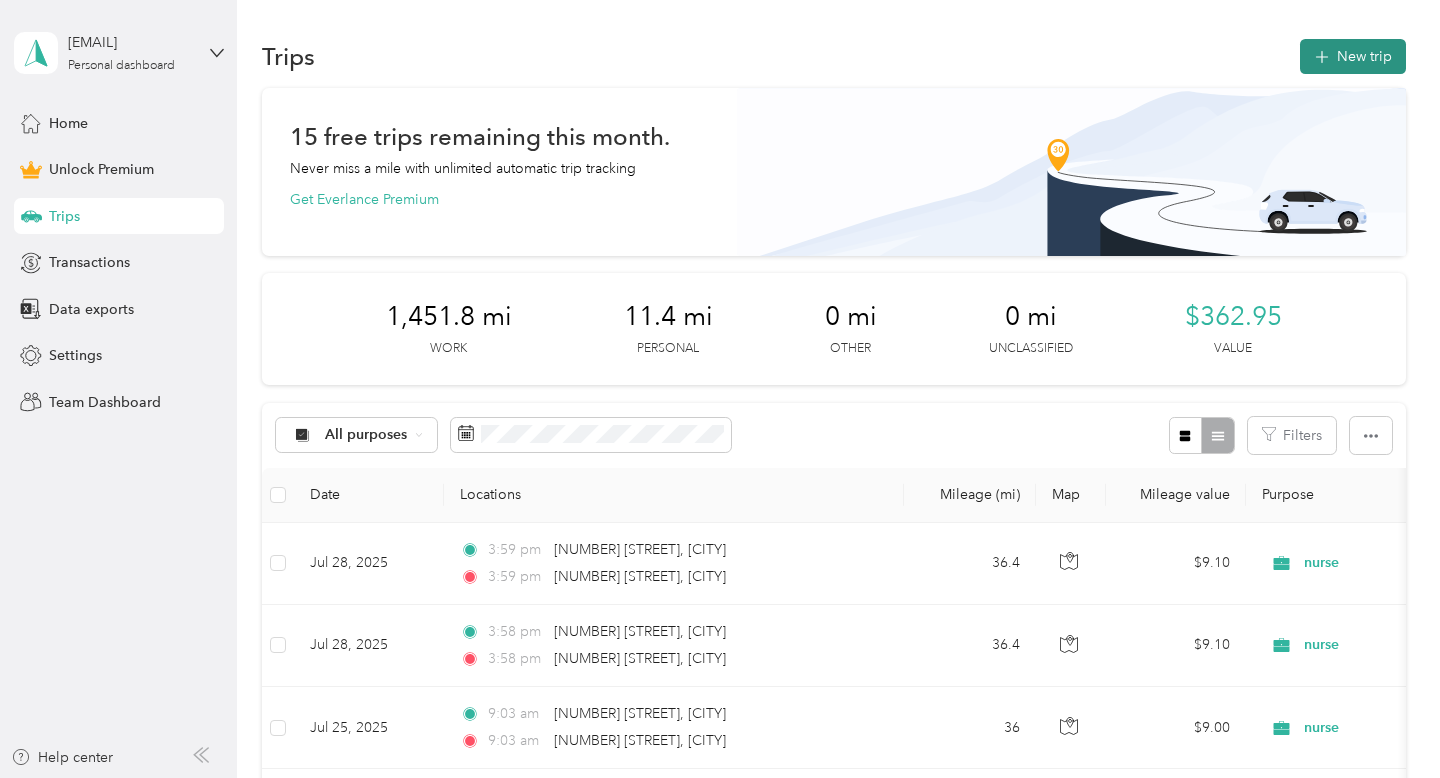 click 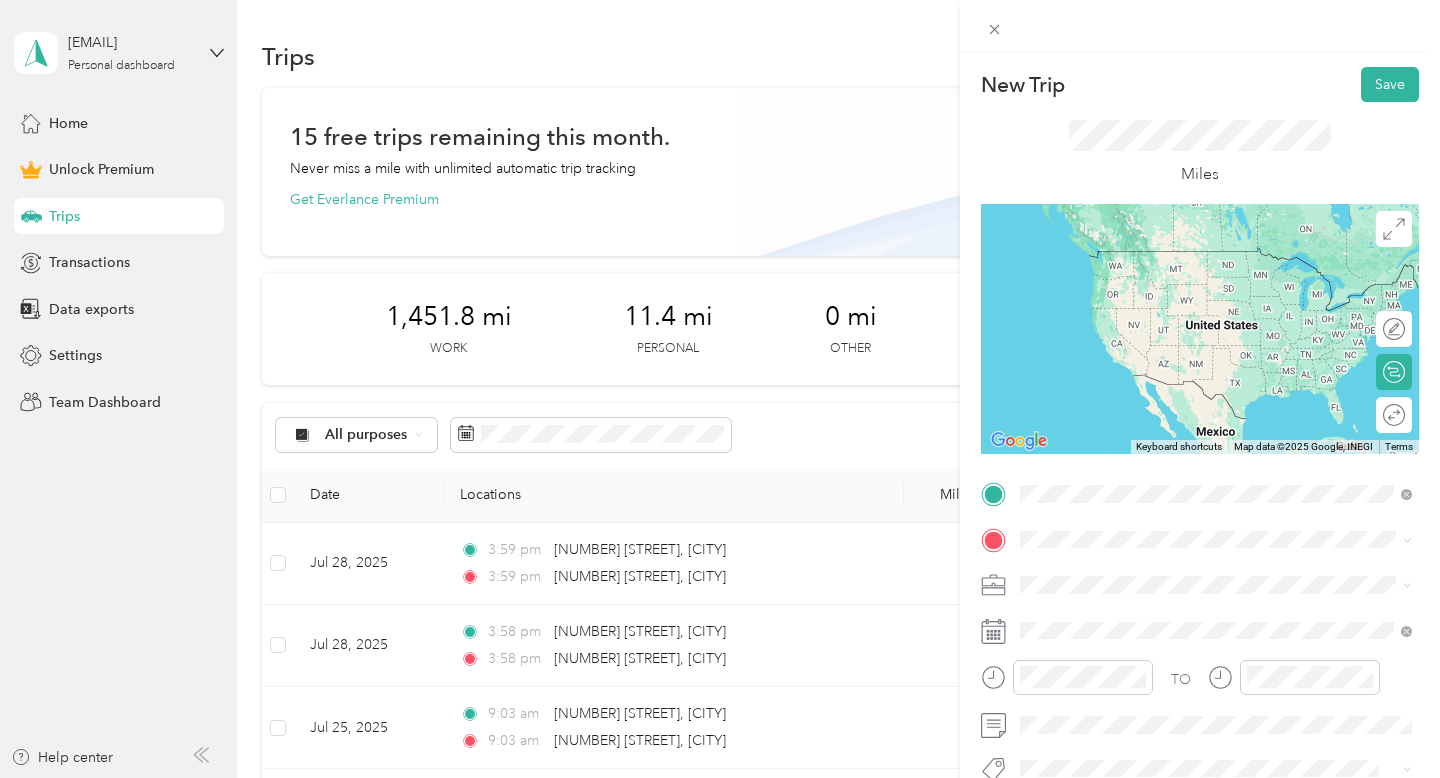 click on "[NUMBER] [STREET]
[CITY], [STATE] [POSTAL_CODE], [COUNTRY]" at bounding box center [1202, 259] 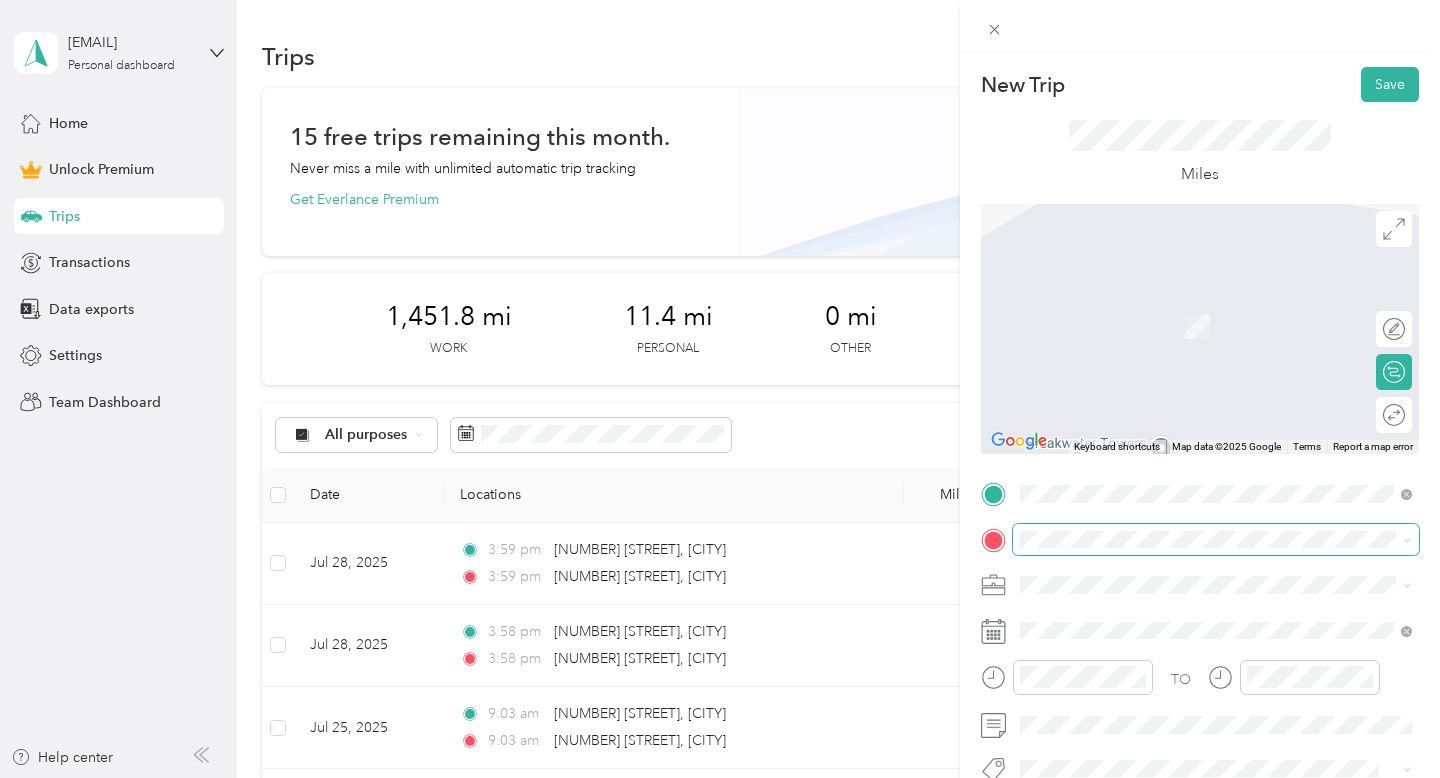 click at bounding box center [1216, 540] 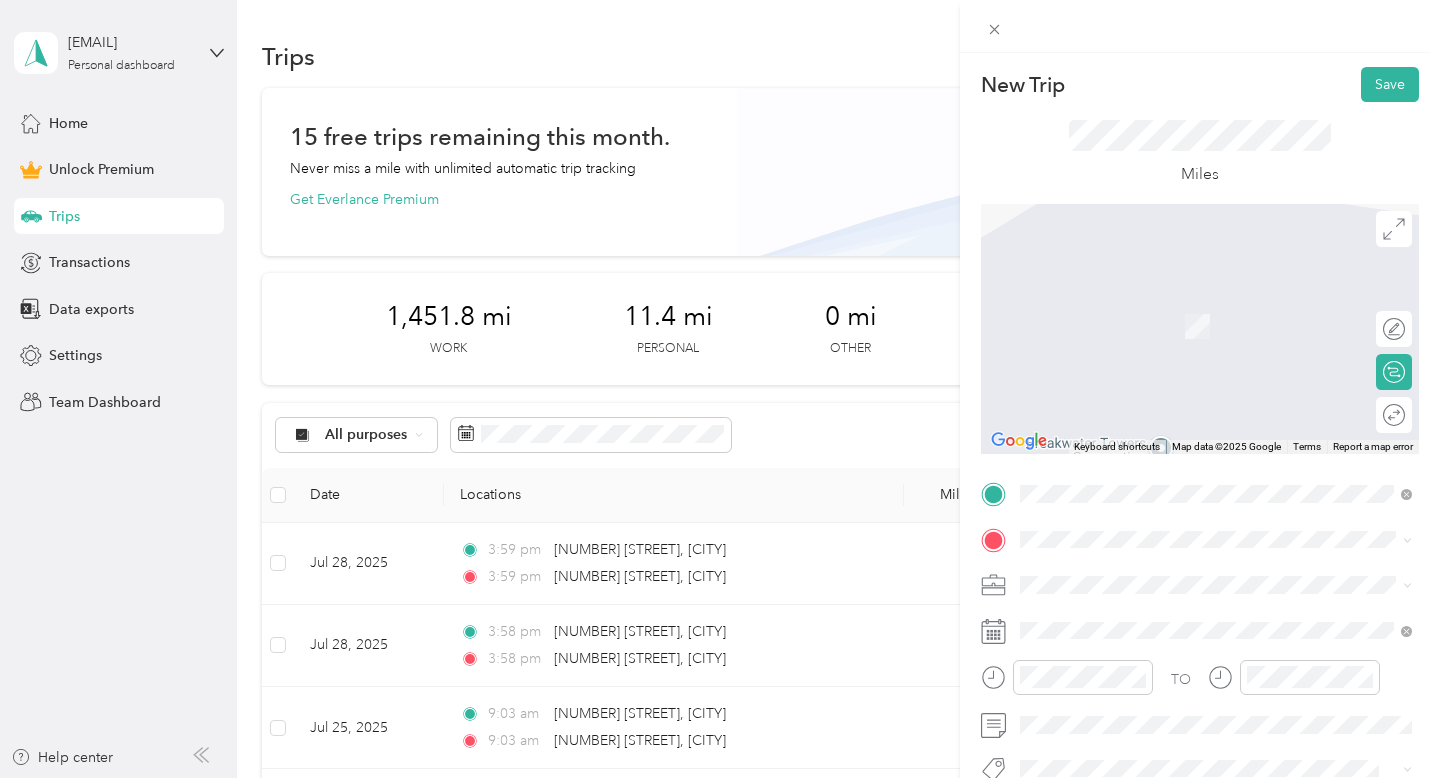 click on "[NUMBER] [STREET]
[CITY], [STATE] [POSTAL_CODE], [COUNTRY]" at bounding box center [1202, 302] 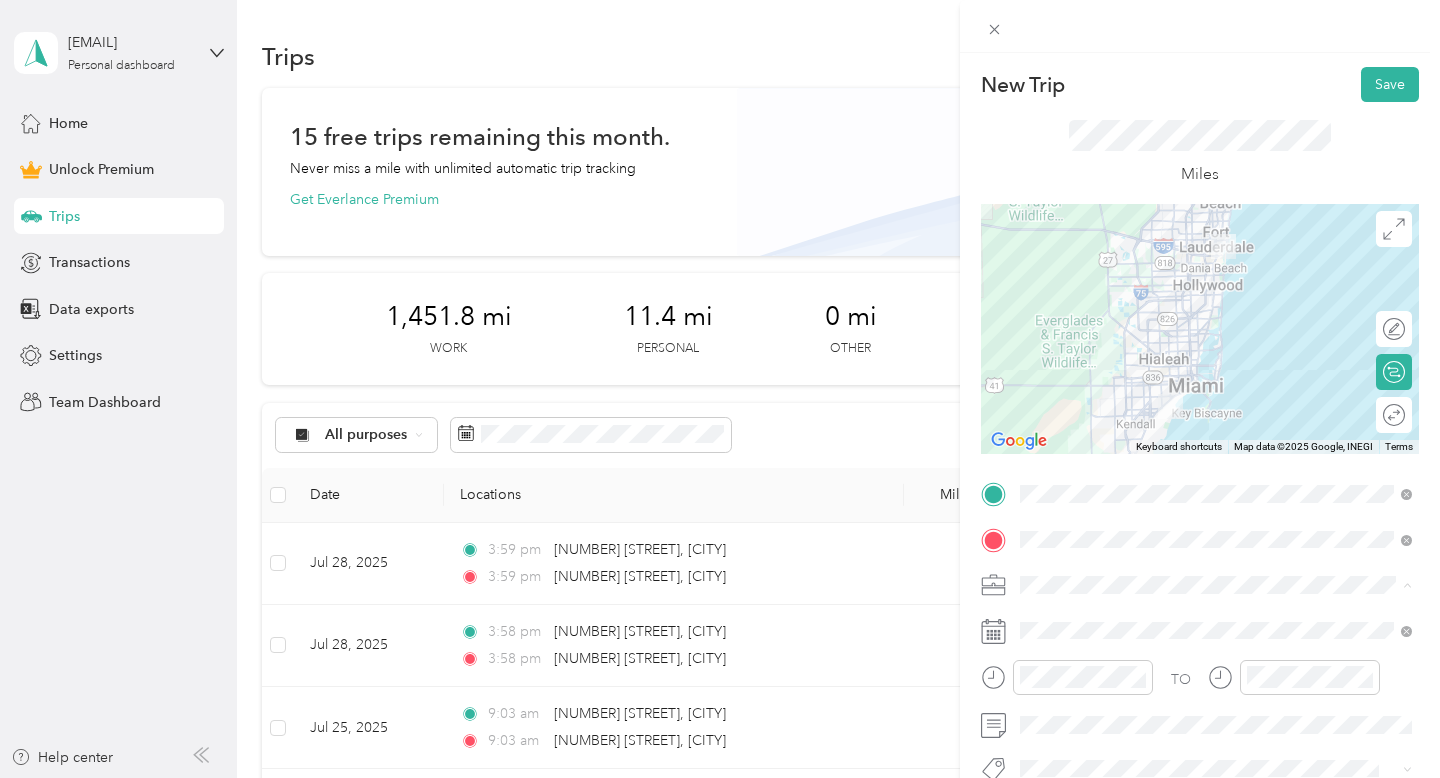 click on "nurse" at bounding box center (1216, 374) 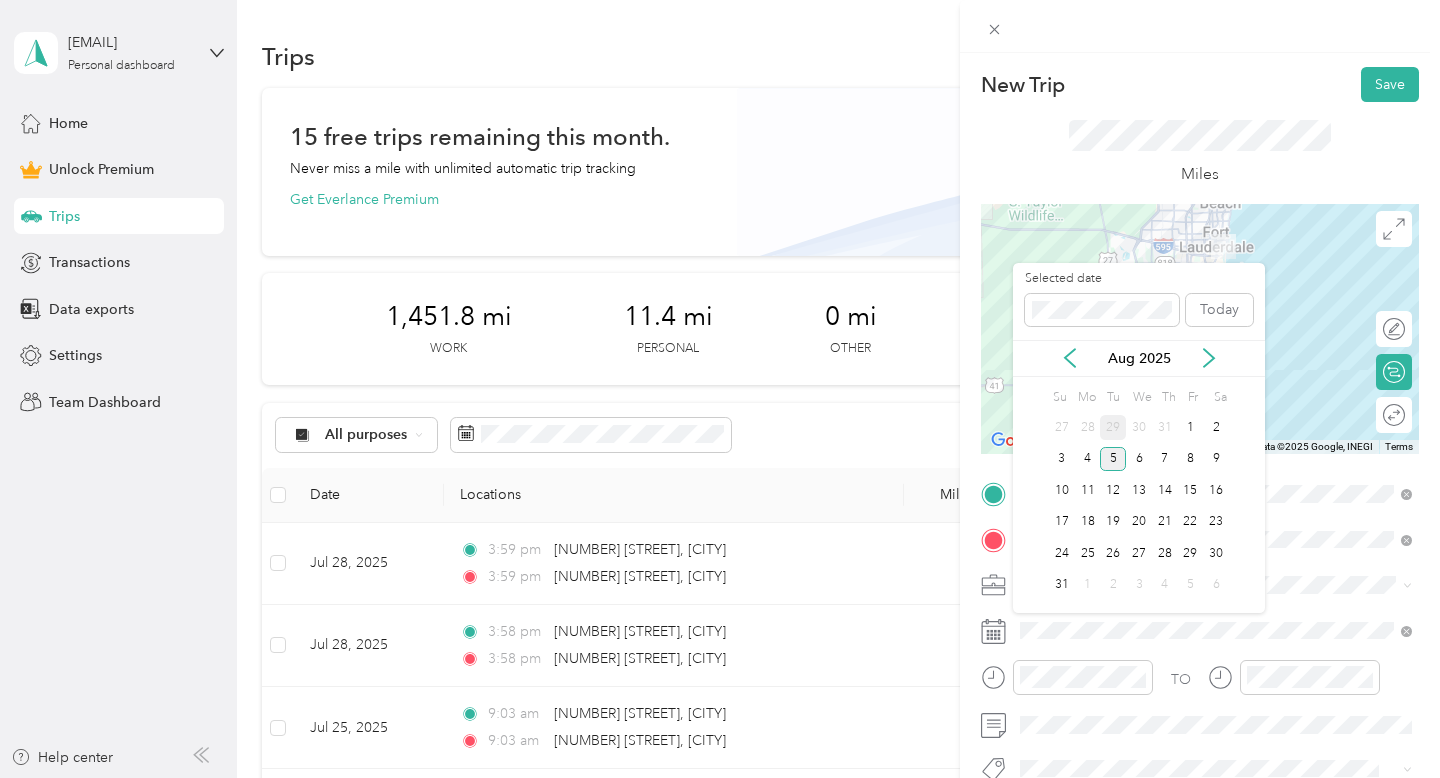 click on "29" at bounding box center (1113, 427) 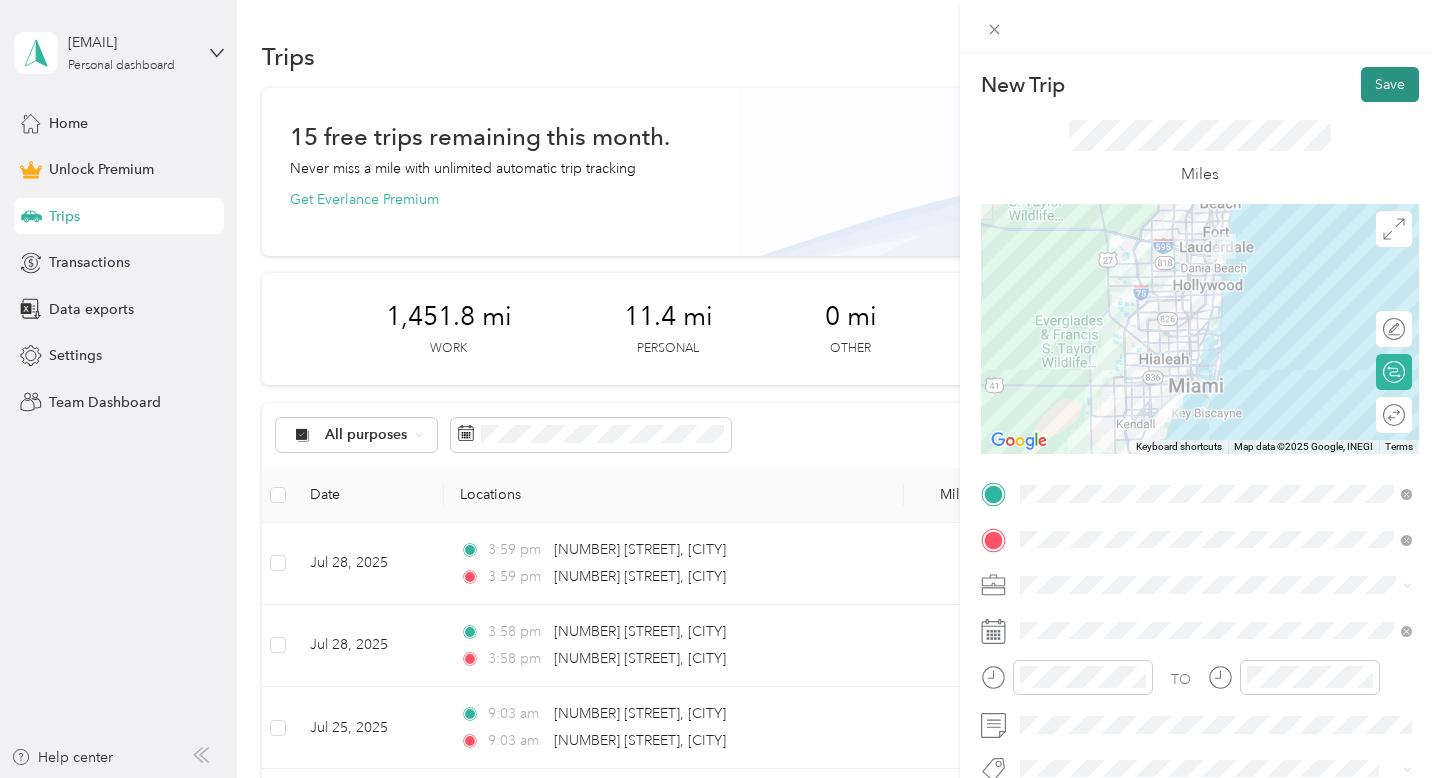 click on "Save" at bounding box center [1390, 84] 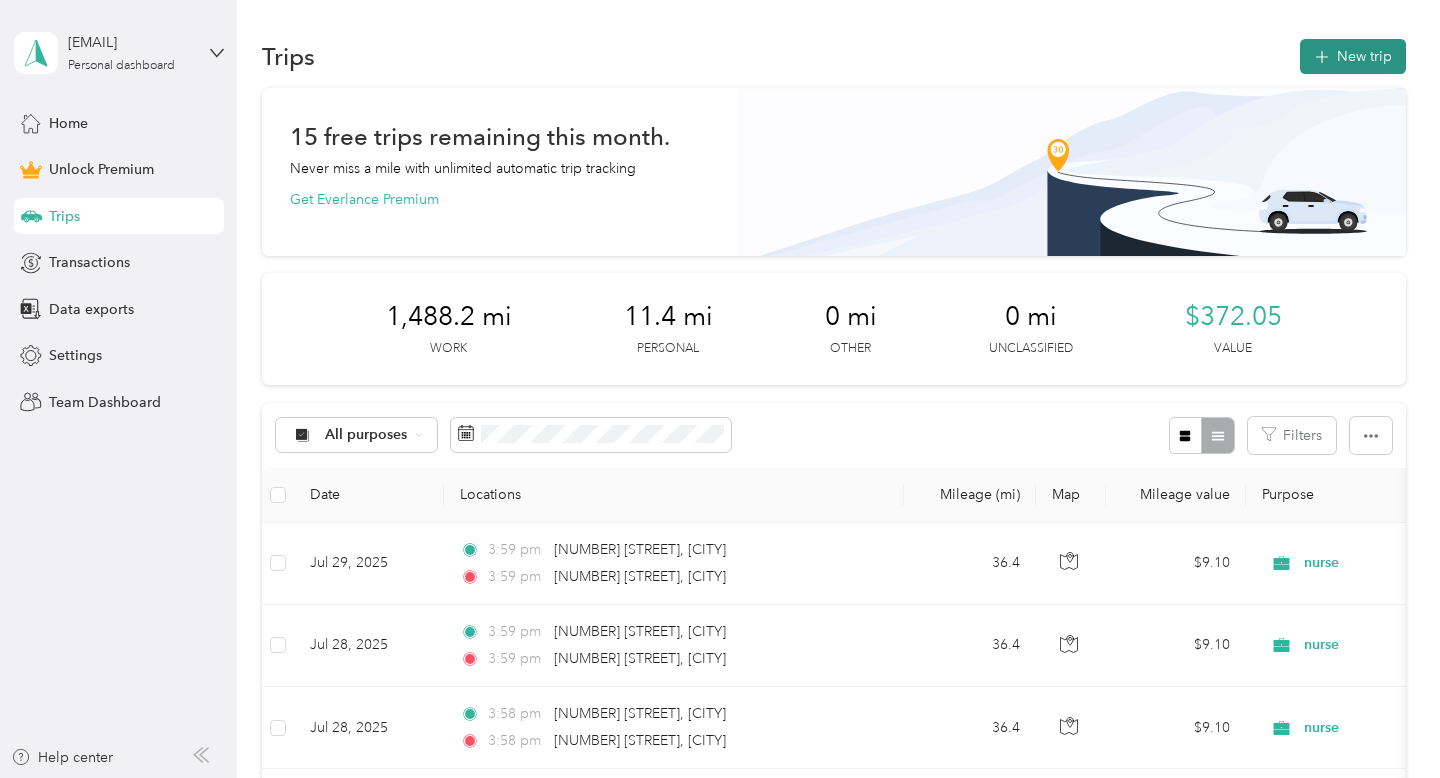 click 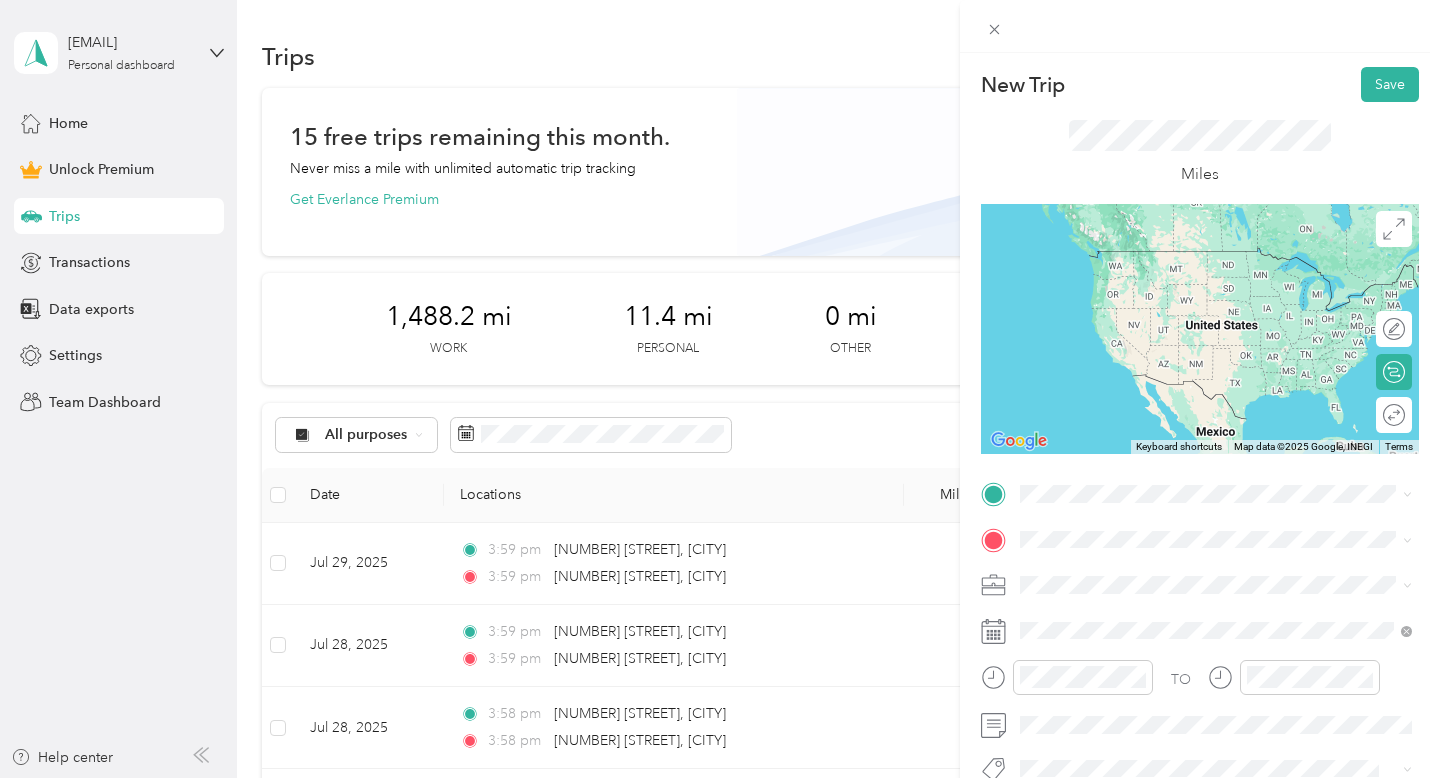 click on "[NUMBER] [STREET]
[CITY], [STATE] [POSTAL_CODE], [COUNTRY]" at bounding box center (1202, 258) 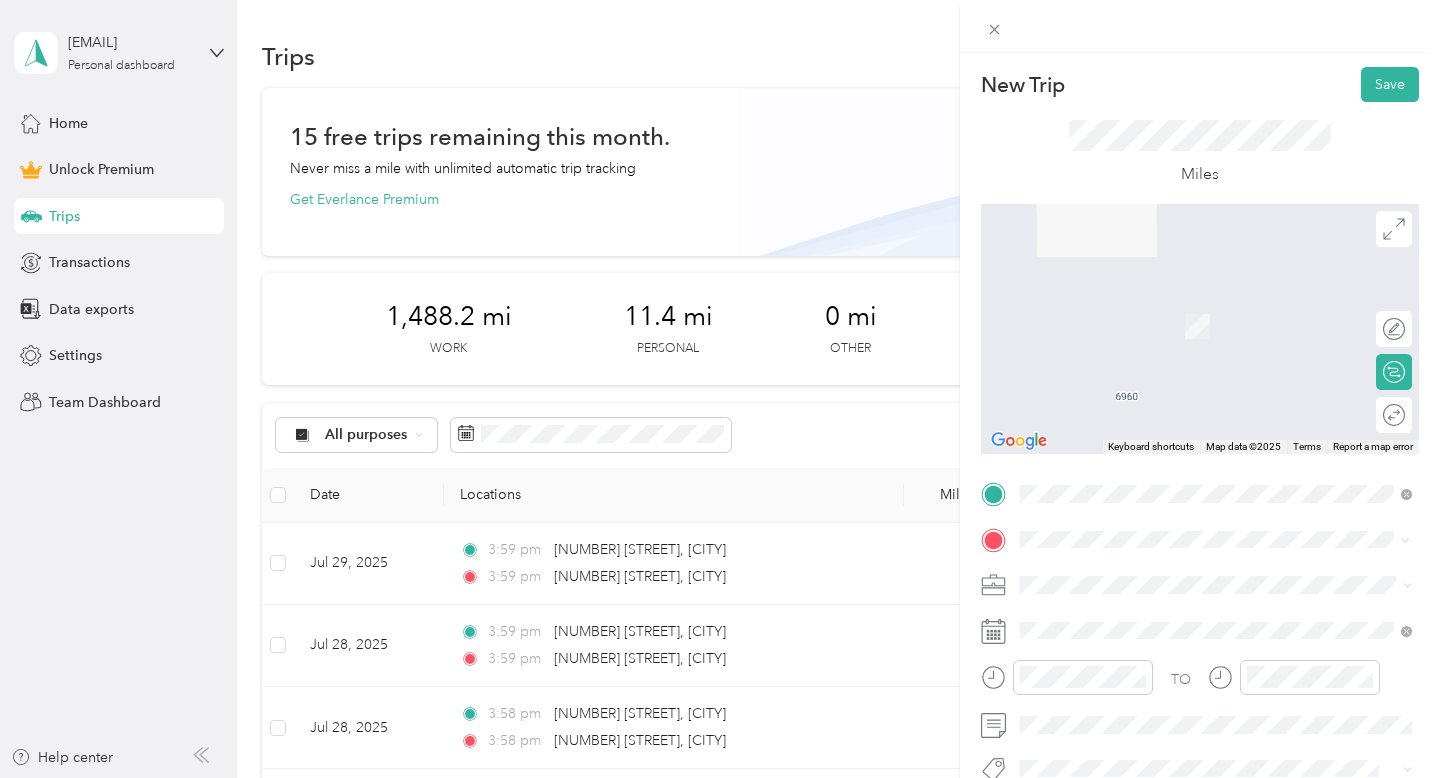 click on "[NUMBER] [STREET]
[CITY], [STATE] [POSTAL_CODE], [COUNTRY]" at bounding box center (1216, 305) 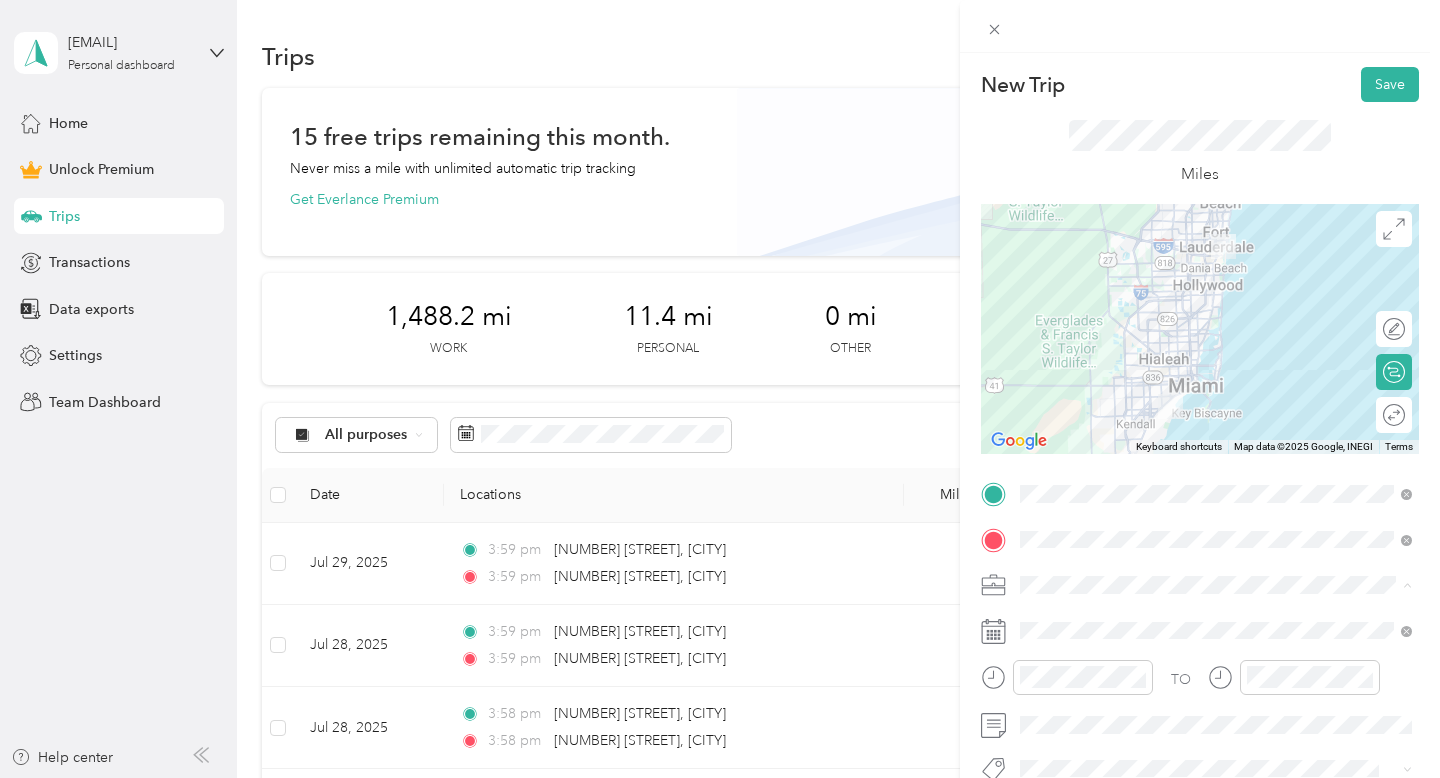 click on "nurse" at bounding box center [1044, 374] 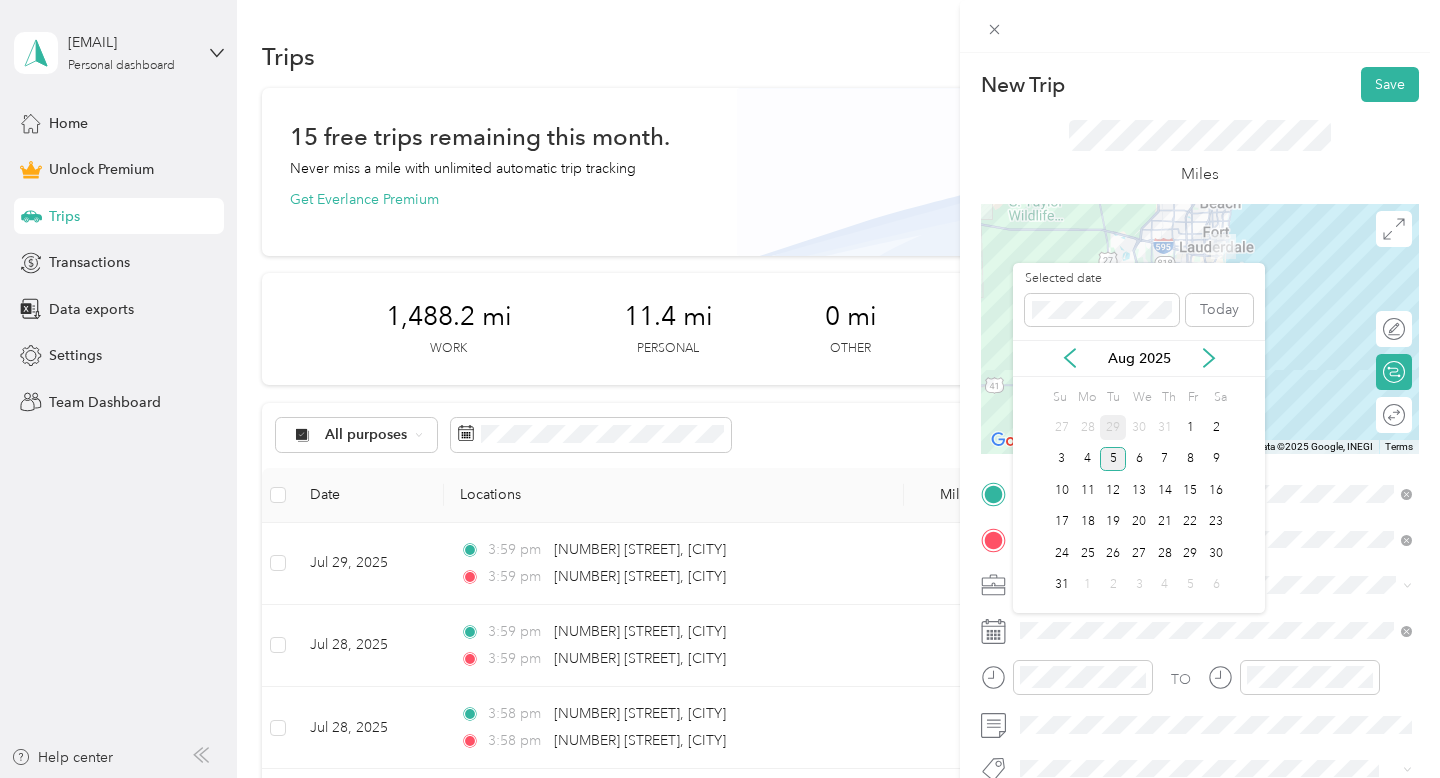 click on "29" at bounding box center (1113, 427) 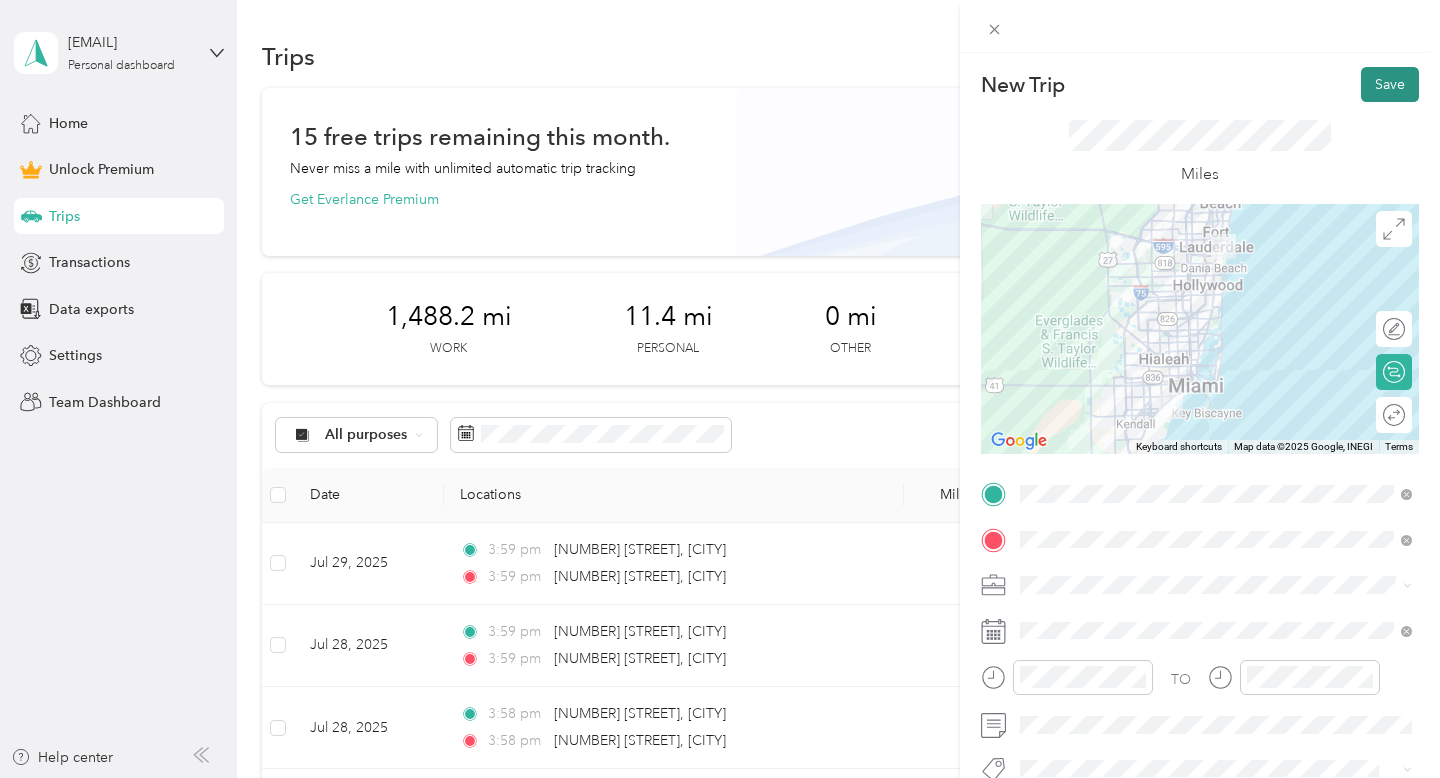 click on "Save" at bounding box center (1390, 84) 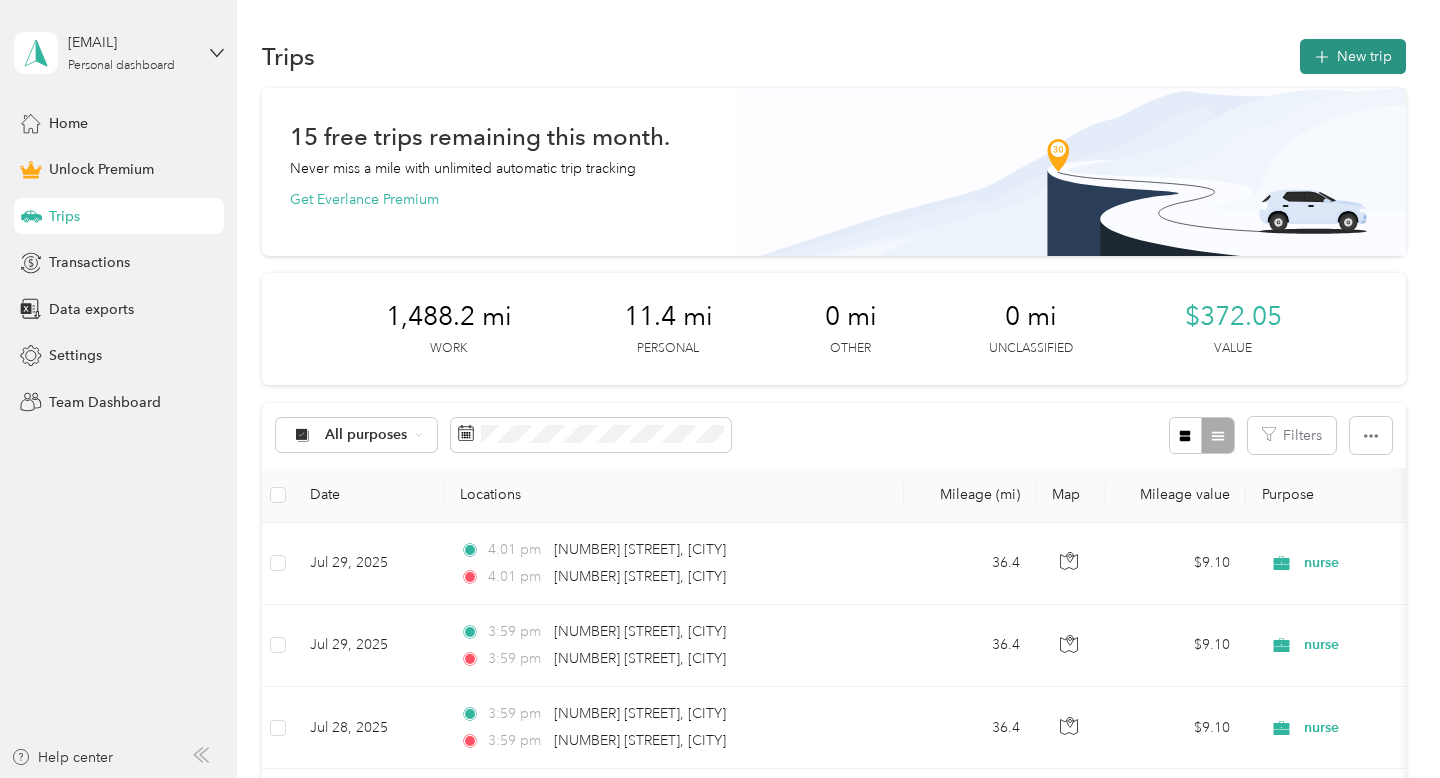 click on "New trip" at bounding box center (1353, 56) 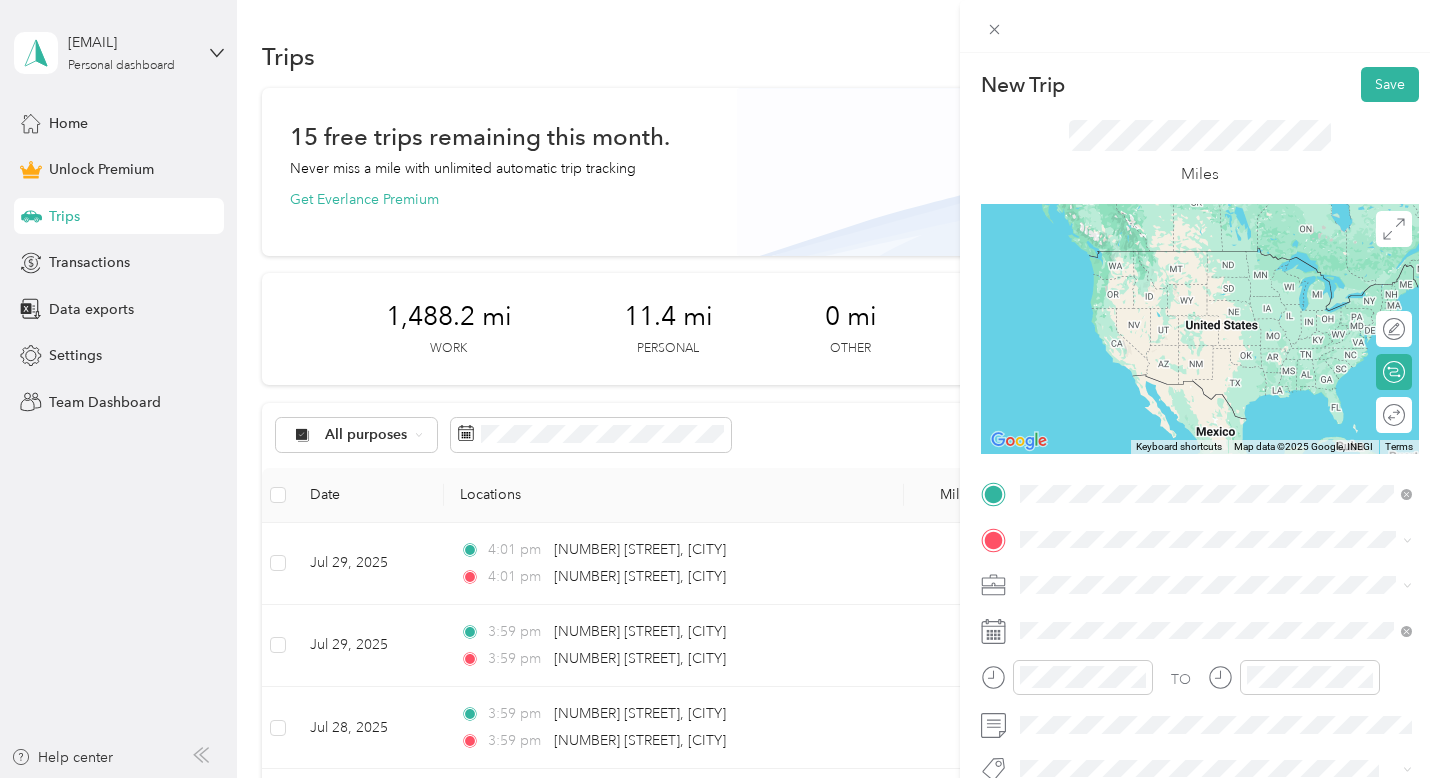 click on "[NUMBER] [STREET]
[CITY], [STATE] [POSTAL_CODE], [COUNTRY]" at bounding box center (1202, 259) 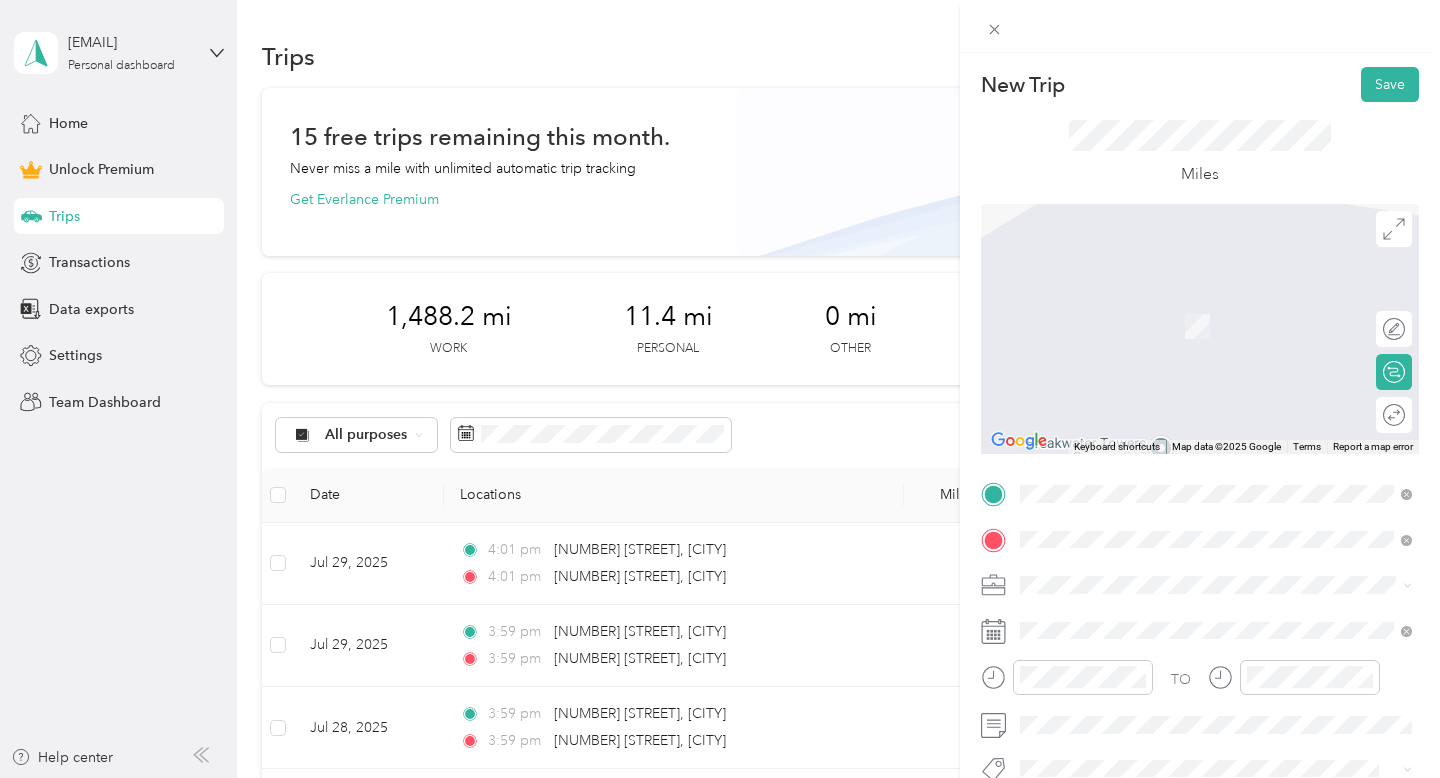 click on "[NUMBER] [STREET]
[CITY], [STATE] [POSTAL_CODE], [COUNTRY]" at bounding box center (1216, 305) 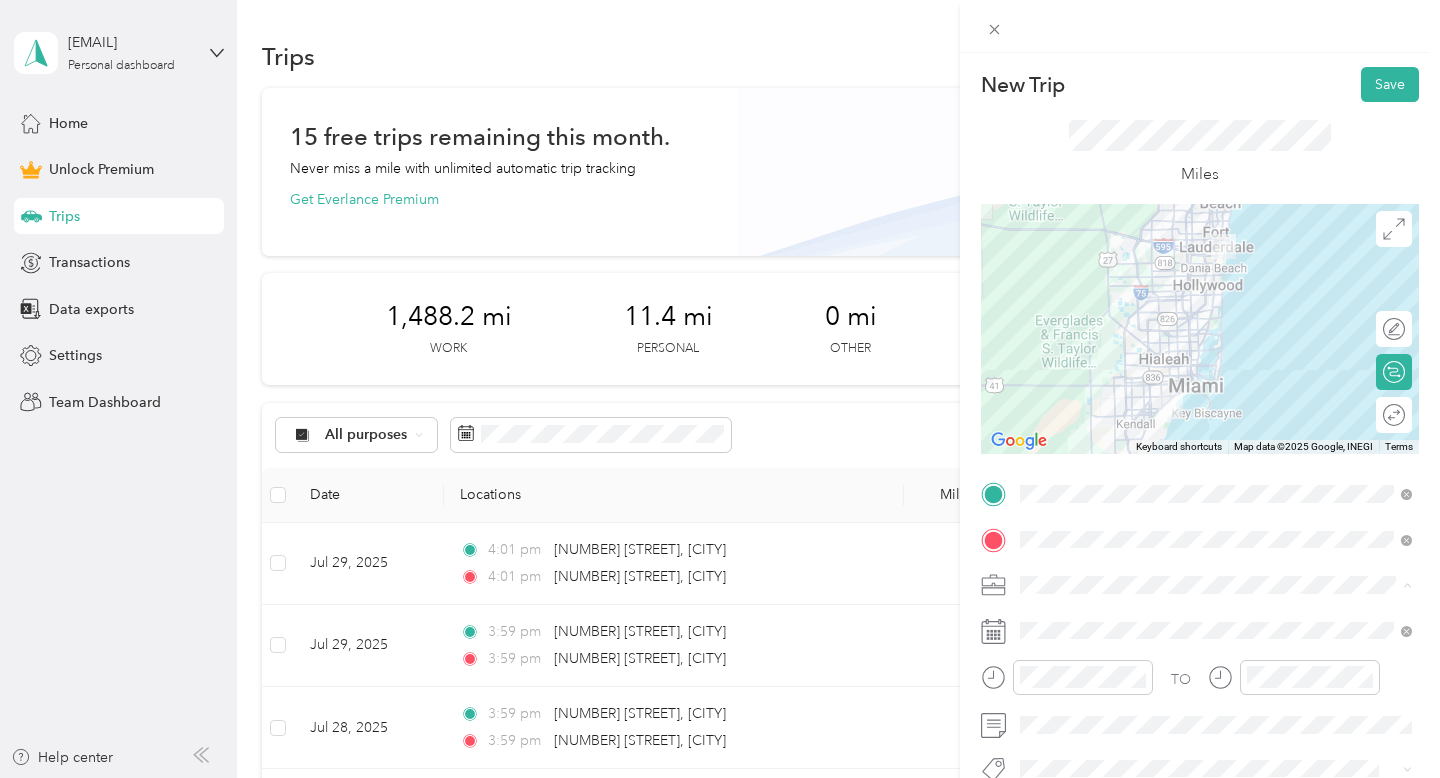 click on "nurse" at bounding box center (1216, 374) 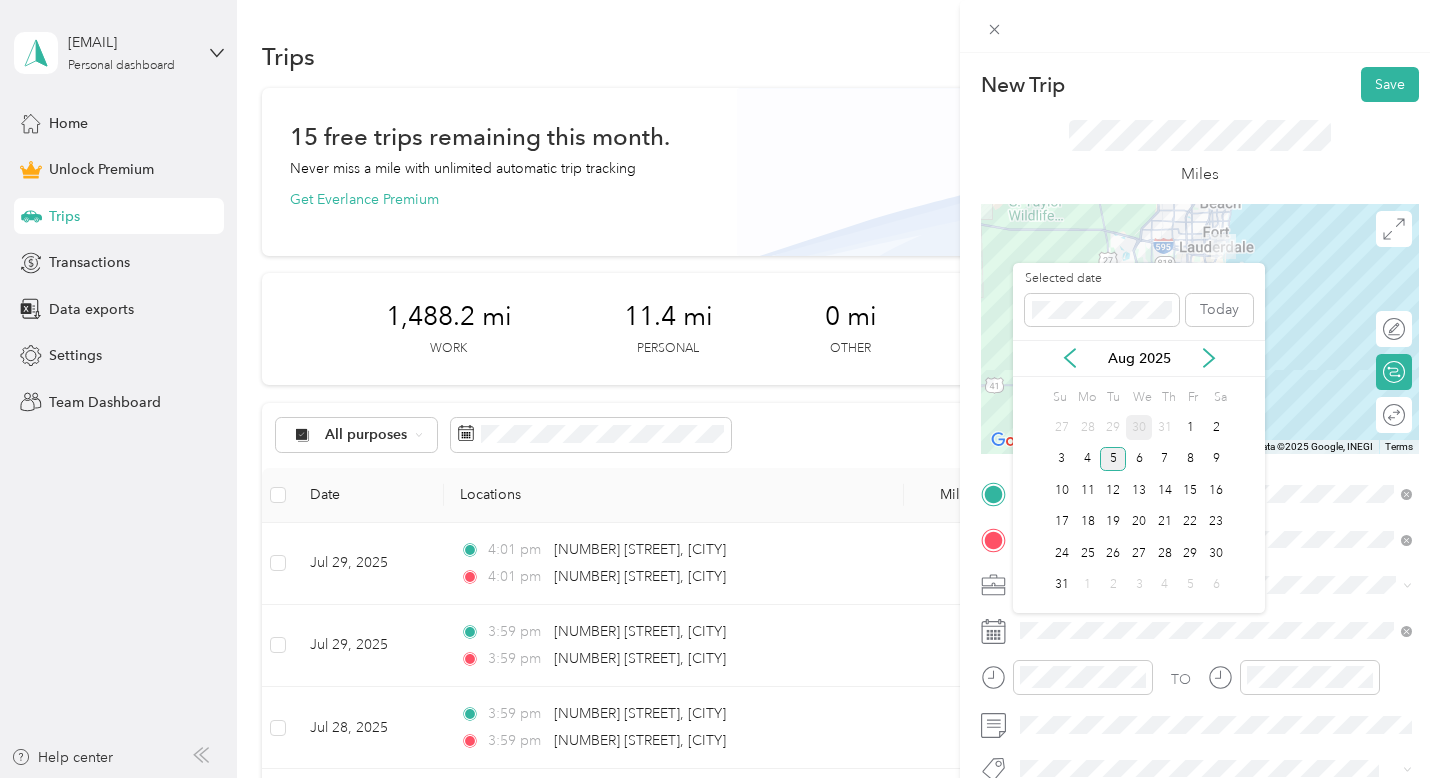 click on "30" at bounding box center (1139, 427) 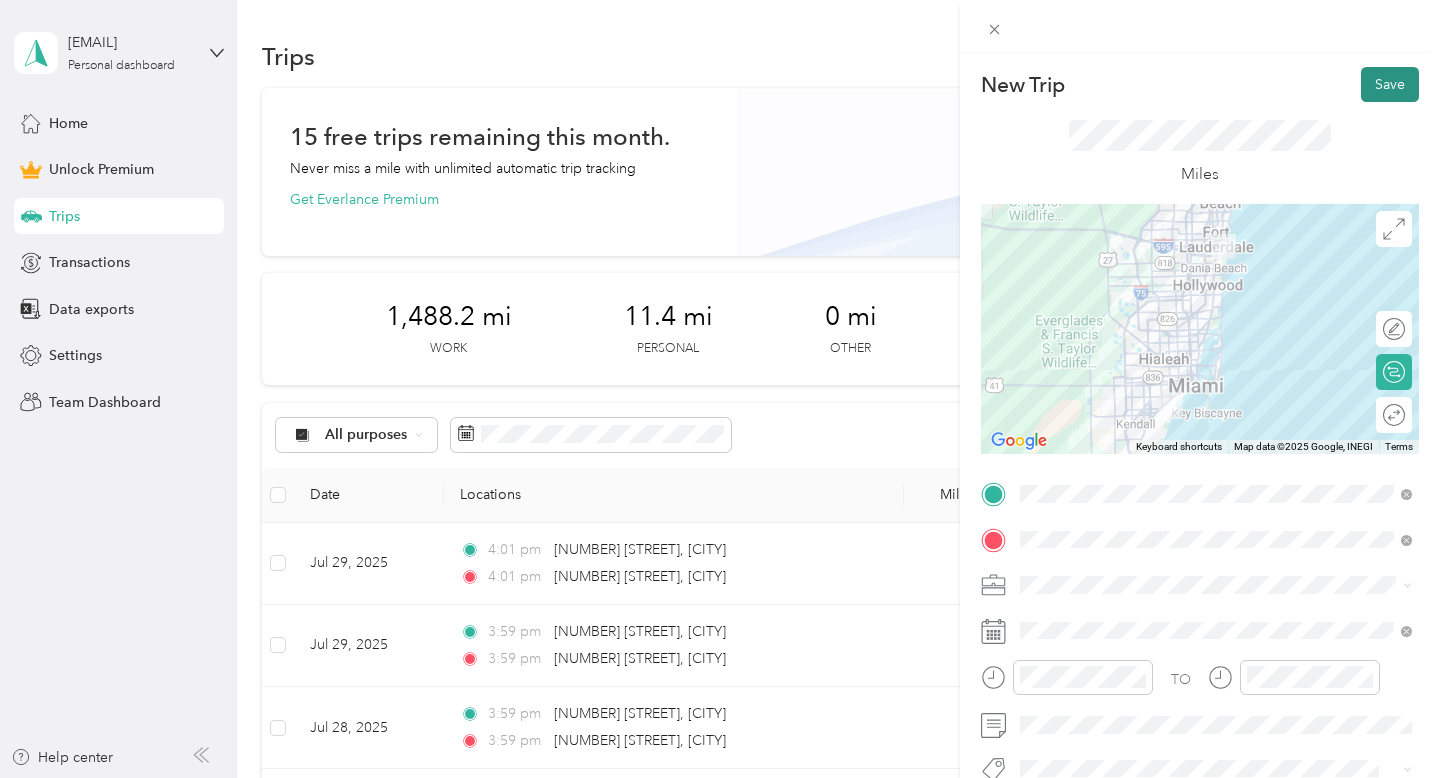 click on "Save" at bounding box center [1390, 84] 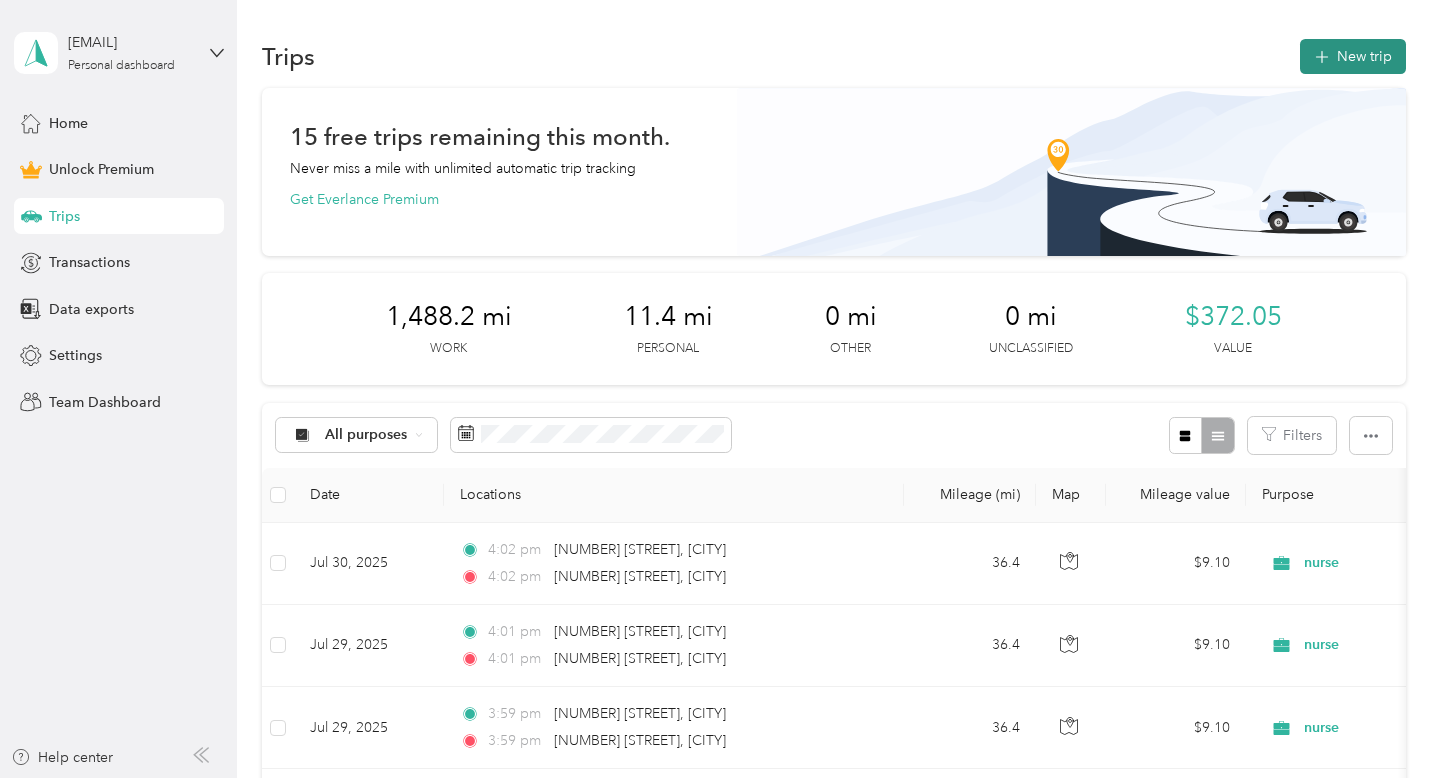click on "New trip" at bounding box center [1353, 56] 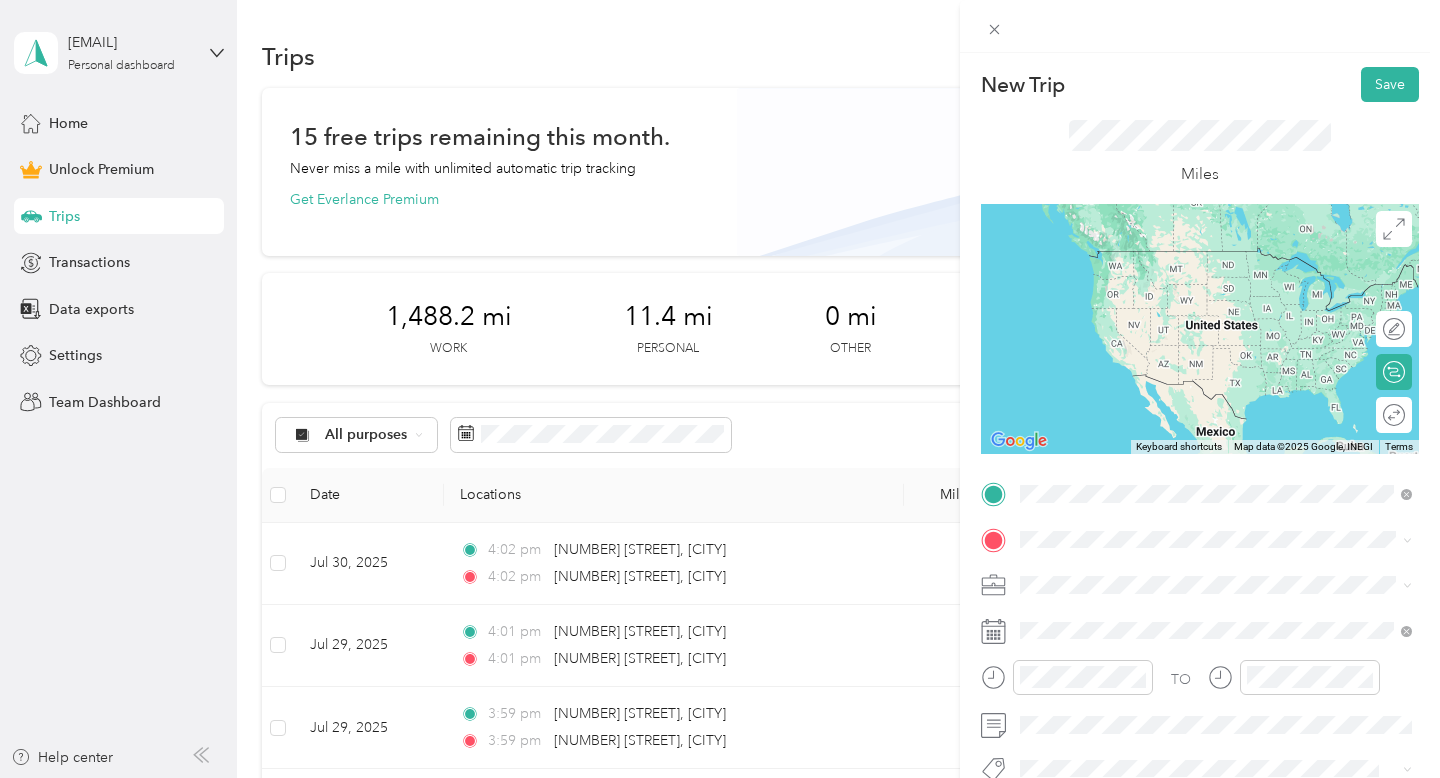 click on "[NUMBER] [STREET]
[CITY], [STATE] [POSTAL_CODE], [COUNTRY]" at bounding box center (1202, 259) 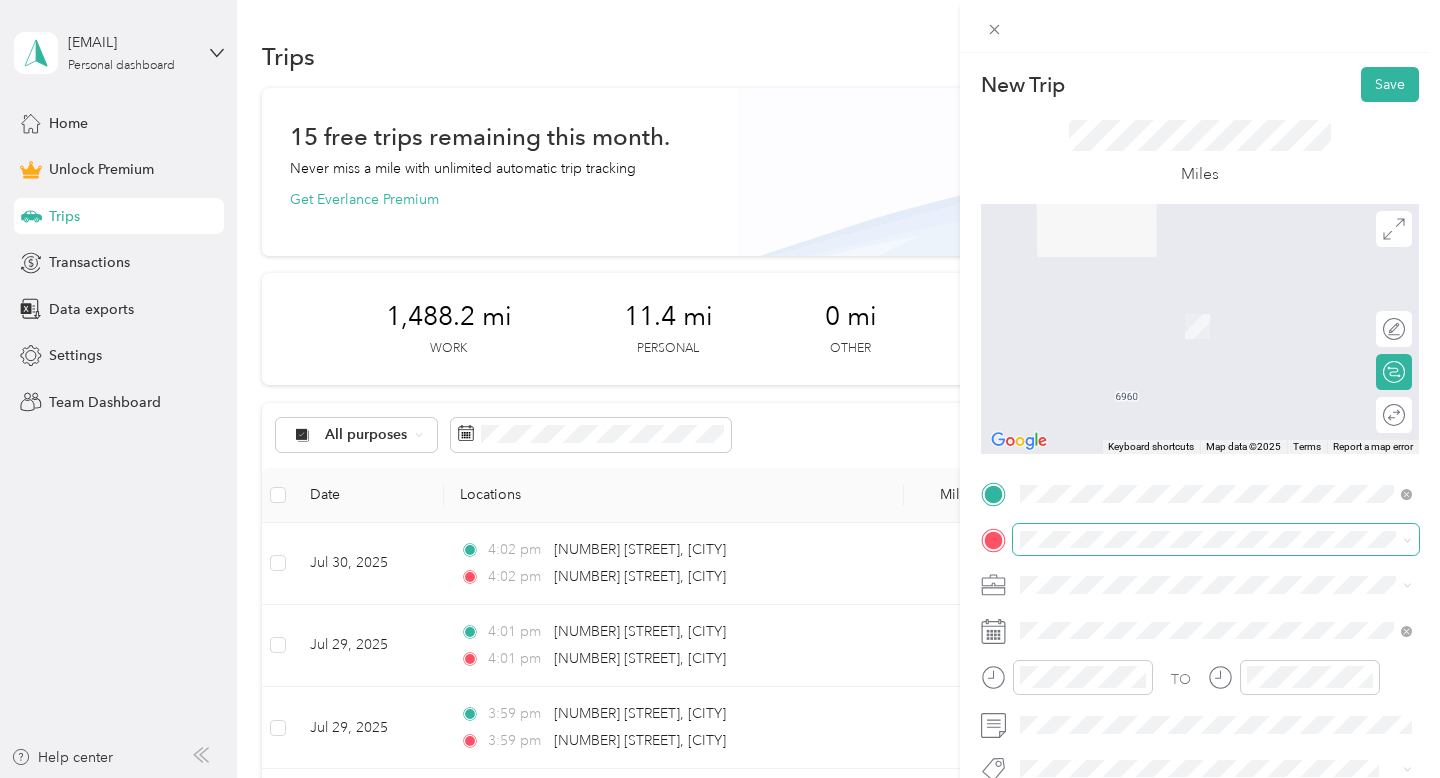 click at bounding box center [1216, 540] 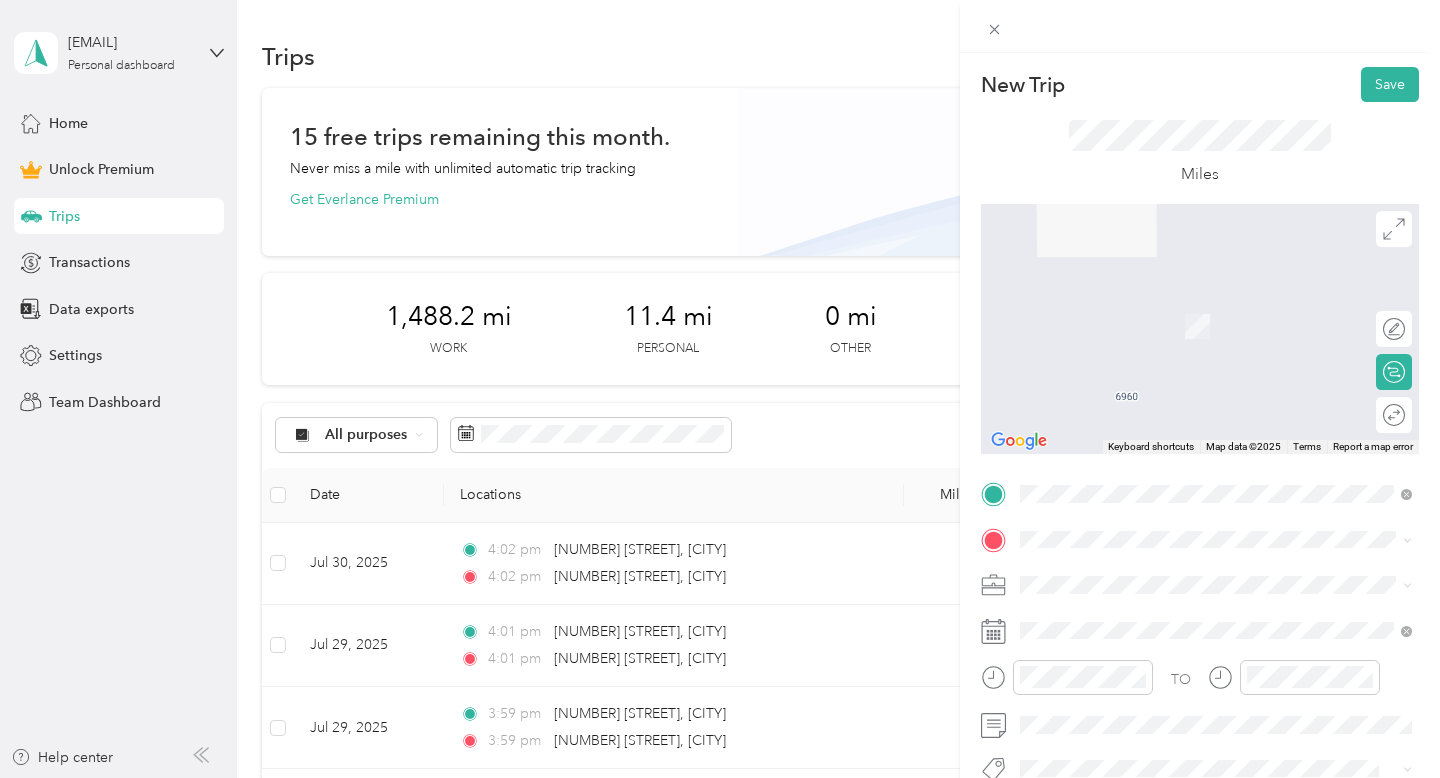 click on "[NUMBER] [STREET]
[CITY], [STATE] [POSTAL_CODE], [COUNTRY]" at bounding box center (1216, 304) 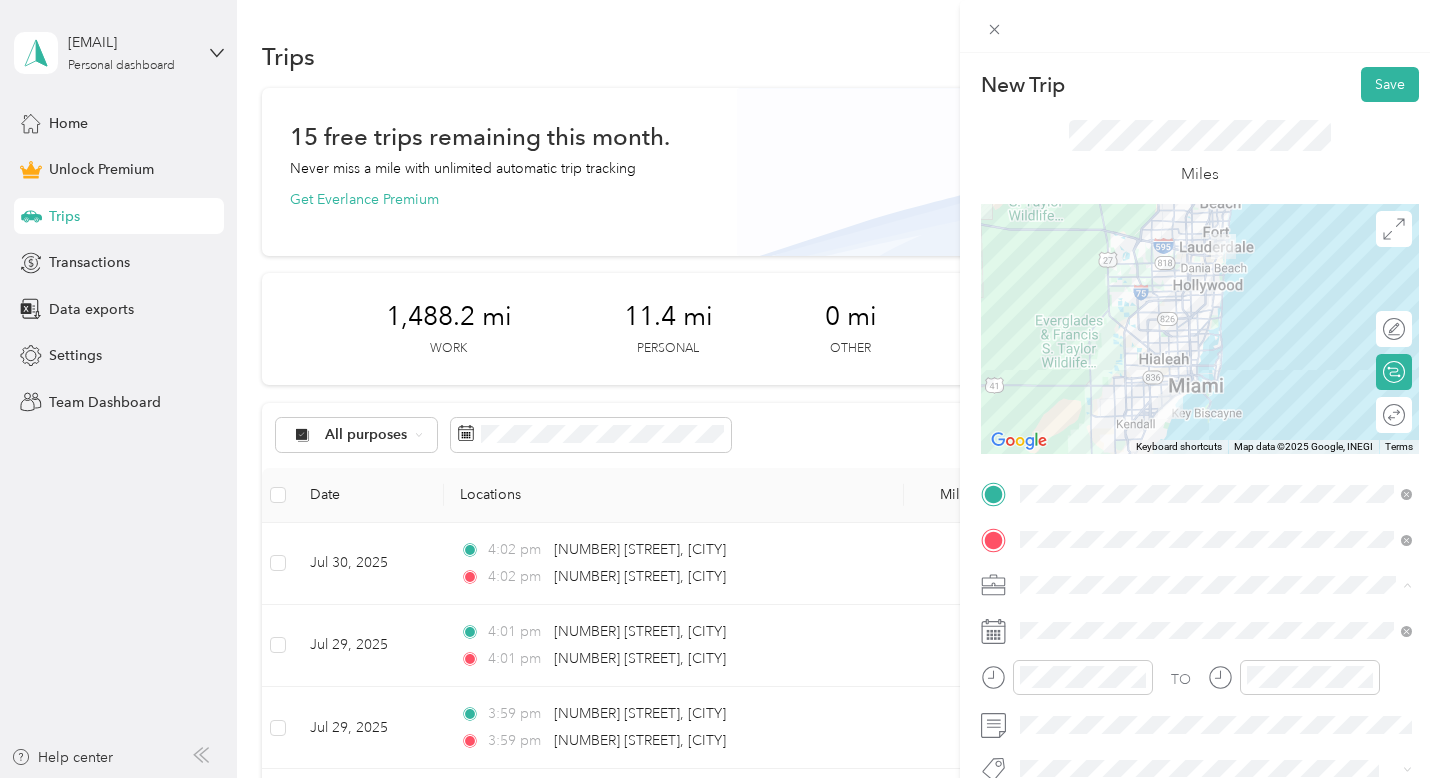 click on "nurse" at bounding box center (1216, 374) 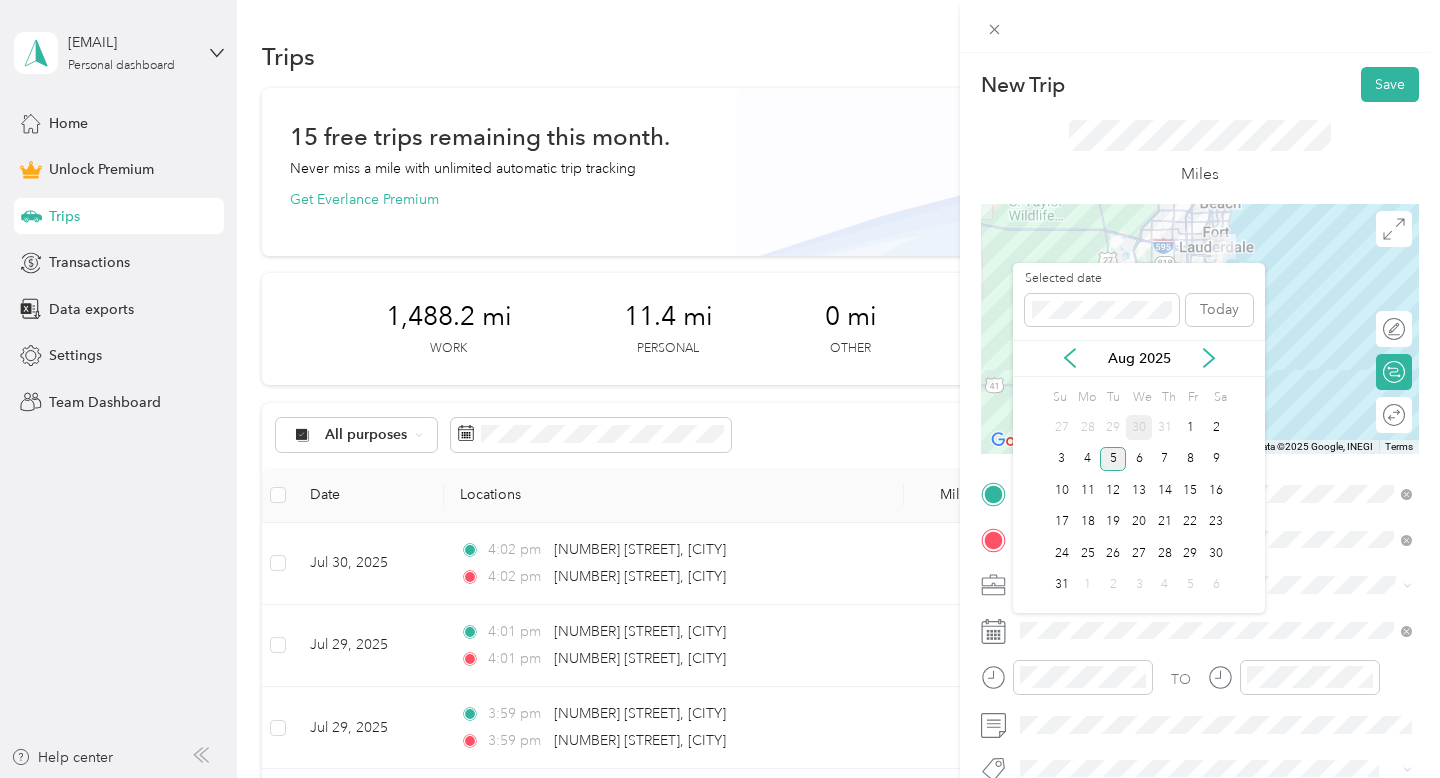 click on "30" at bounding box center (1139, 427) 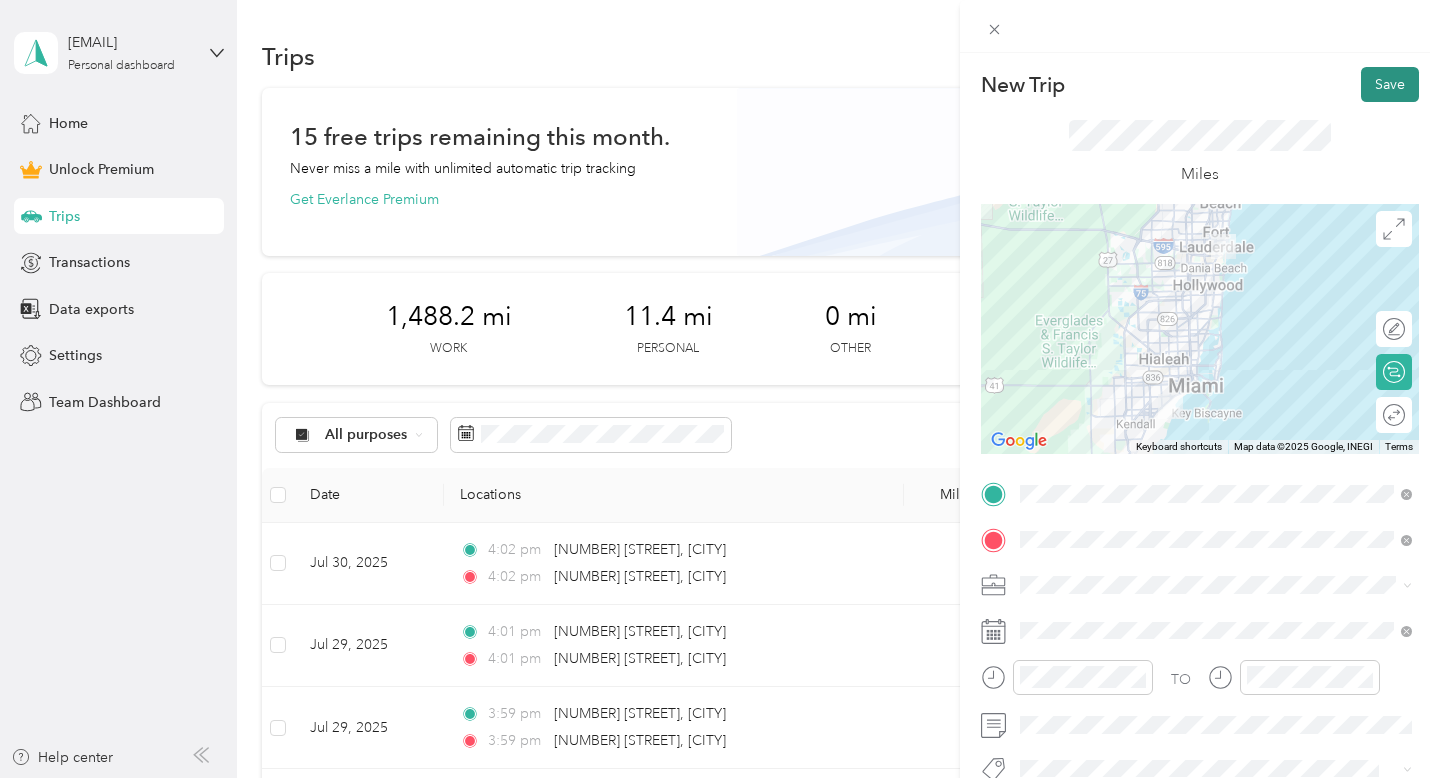 click on "Save" at bounding box center (1390, 84) 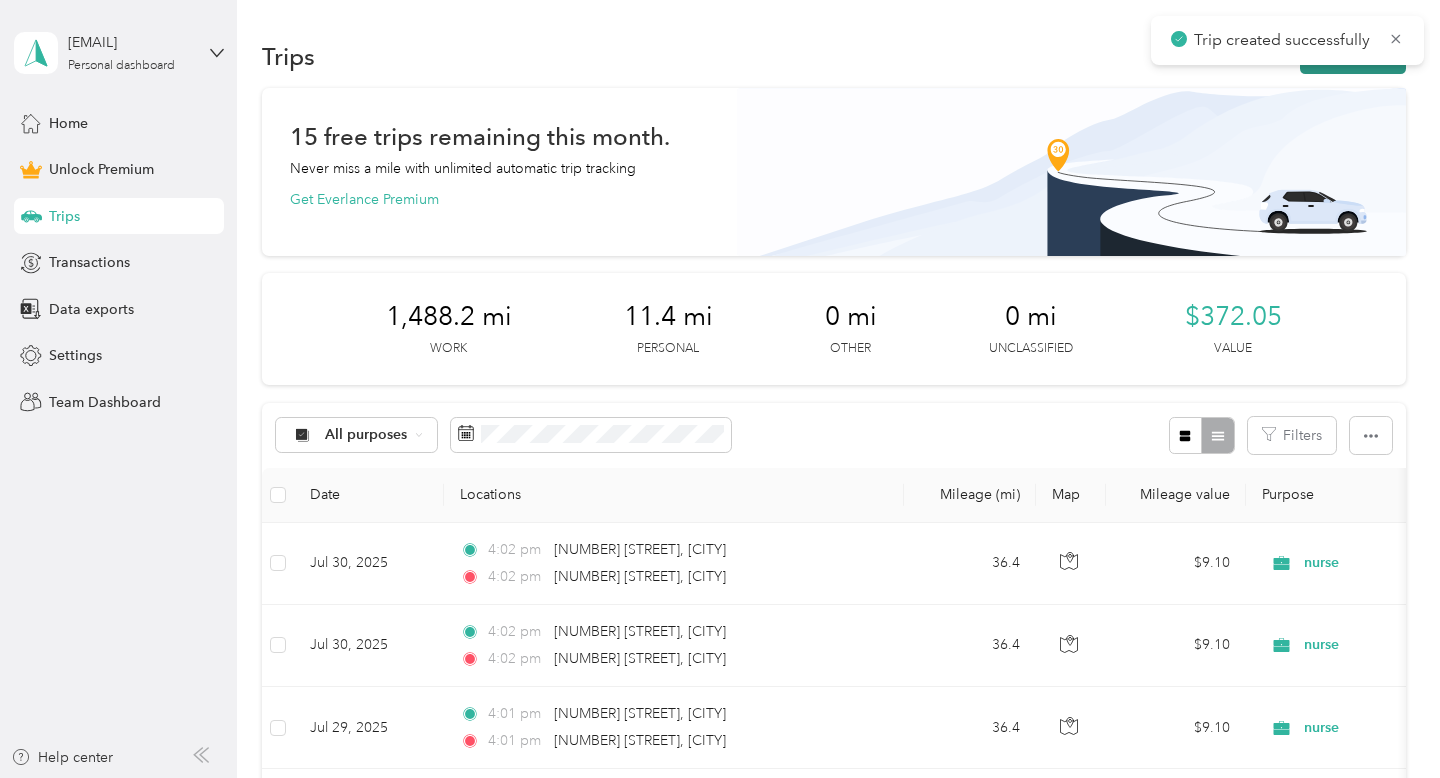 click on "New trip" at bounding box center (1353, 56) 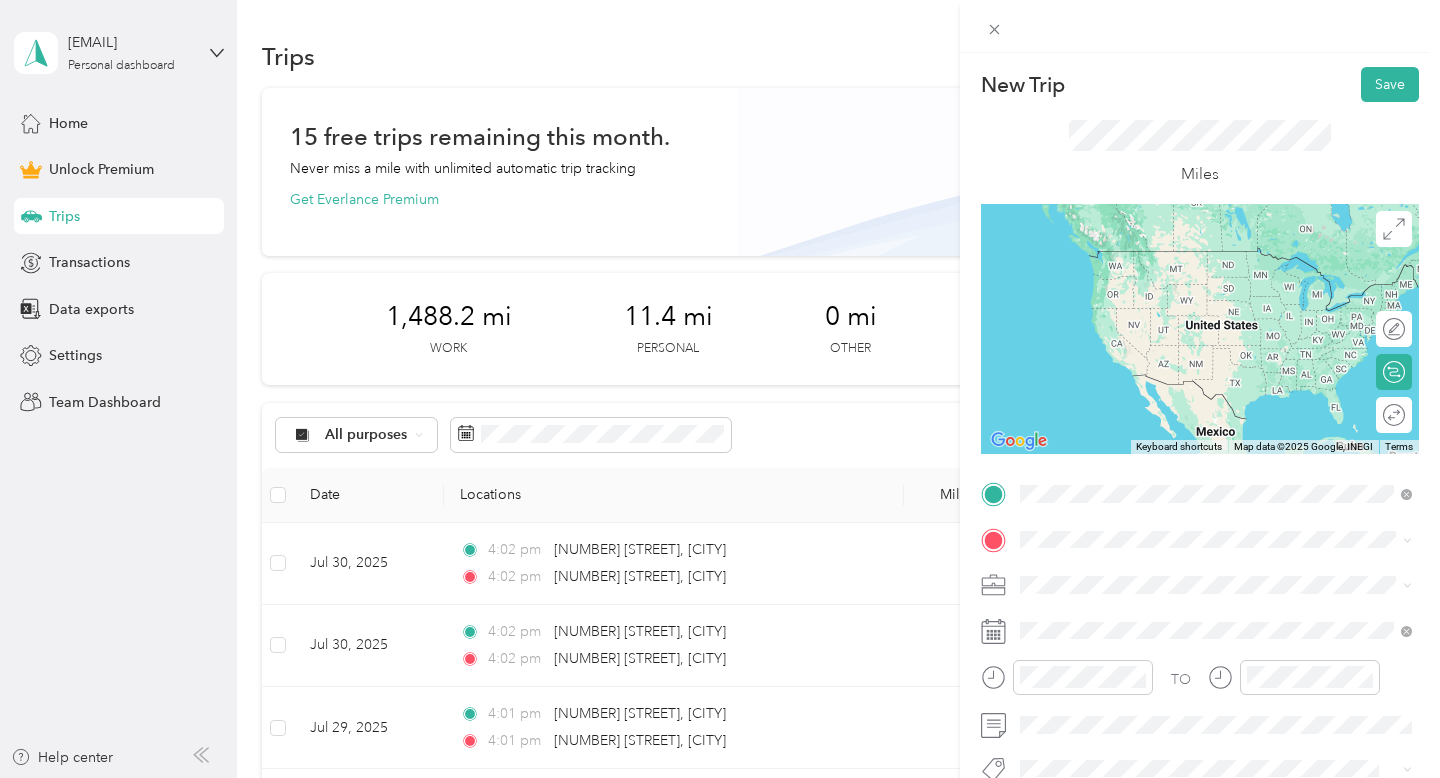 click on "From search results [NUMBER] [STREET]
[CITY], [STATE] [POSTAL_CODE], [COUNTRY] [NUMBER] [STREET]
[CITY], [STATE] [POSTAL_CODE], [COUNTRY] [NUMBER] [STREET]
[CITY], [STATE] [POSTAL_CODE], [COUNTRY] [NUMBER] [STREET]
[CITY], [STATE] [POSTAL_CODE], [COUNTRY] [NUMBER] [STREET]
[CITY], [STATE] [POSTAL_CODE], [COUNTRY] [NUMBER] [STREET]
[CITY], [STATE] [POSTAL_CODE], [COUNTRY]" at bounding box center (1216, 336) 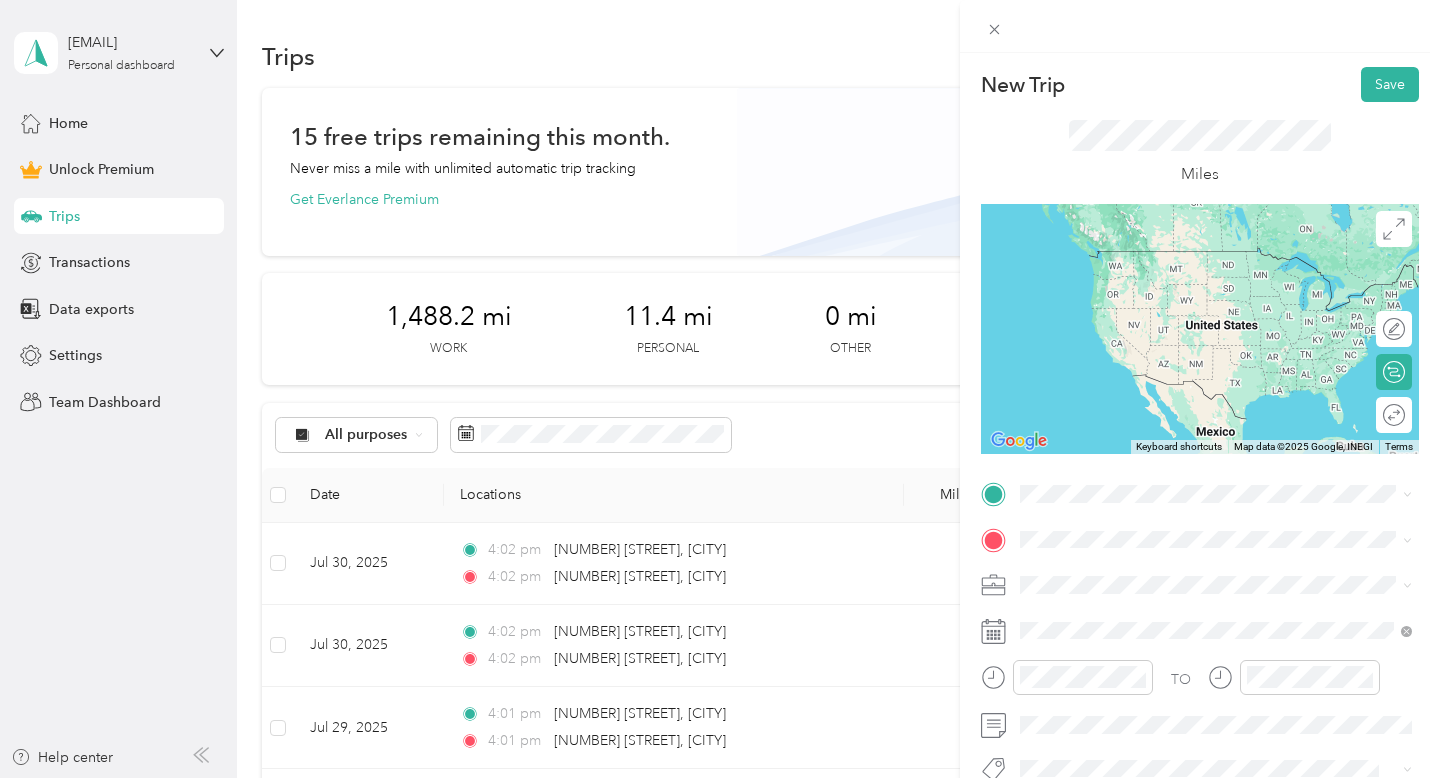 click on "[NUMBER] [STREET]
[CITY], [STATE] [POSTAL_CODE], [COUNTRY]" at bounding box center (1202, 256) 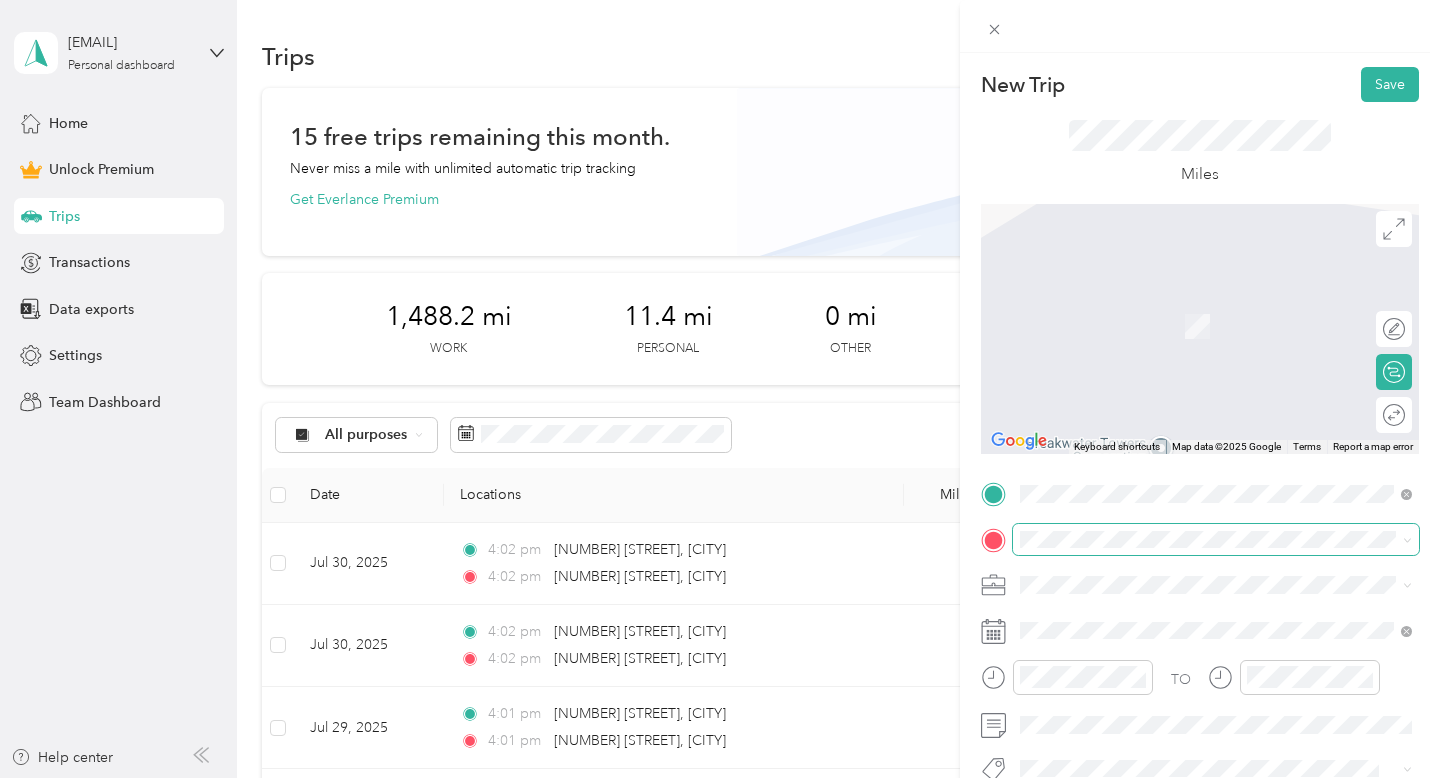 click at bounding box center (1216, 540) 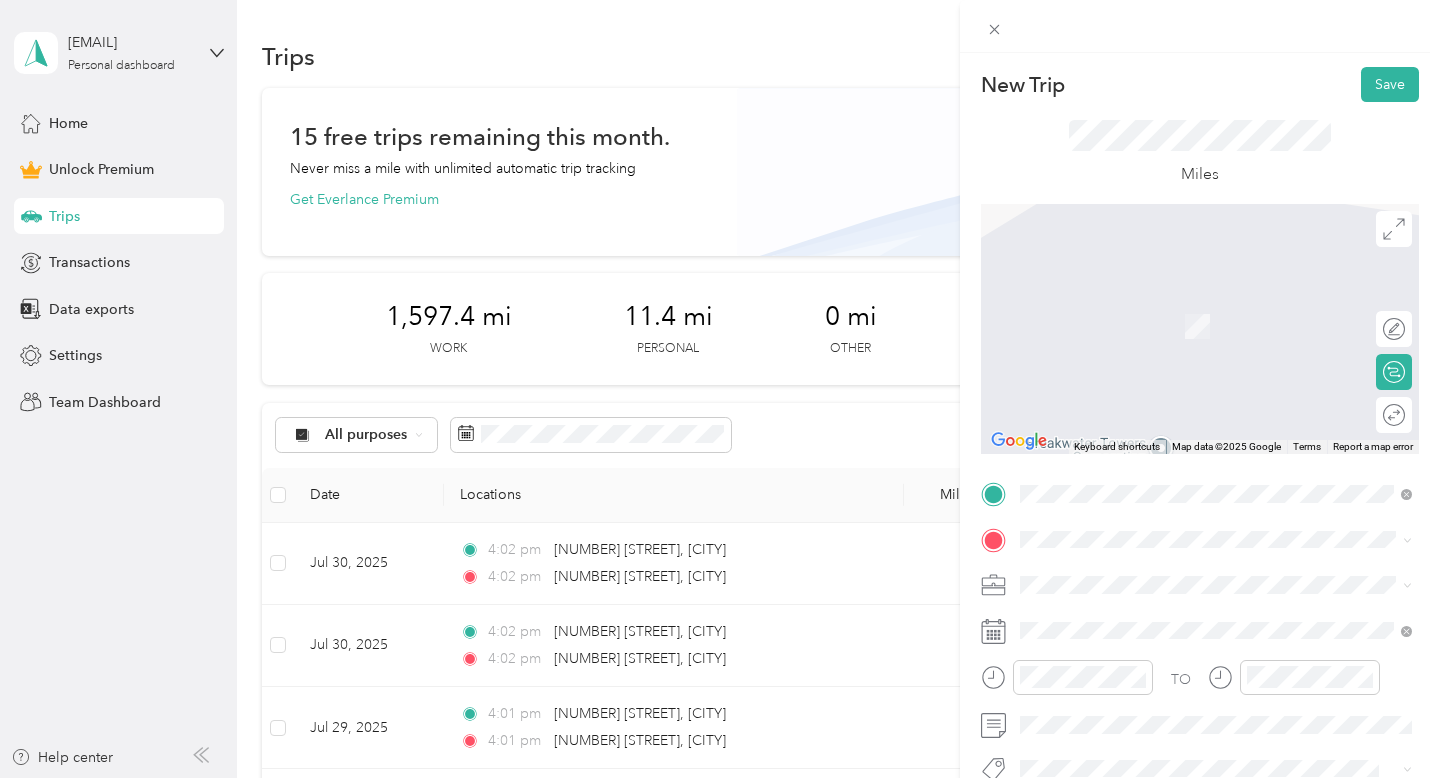click on "New Trip Save This trip cannot be edited because it is either under review, approved, or paid. Contact your Team Manager to edit it. Miles ← Move left → Move right ↑ Move up ↓ Move down + Zoom in - Zoom out Home Jump left by 75% End Jump right by 75% Page Up Jump up by 75% Page Down Jump down by 75% Keyboard shortcuts Map Data Map data ©2025 Google Map data ©2025 Google 2 m  Click to toggle between metric and imperial units Terms Report a map error Edit route Calculate route Round trip TO Add photo No results found Check your spelling or try another address" at bounding box center [715, 778] 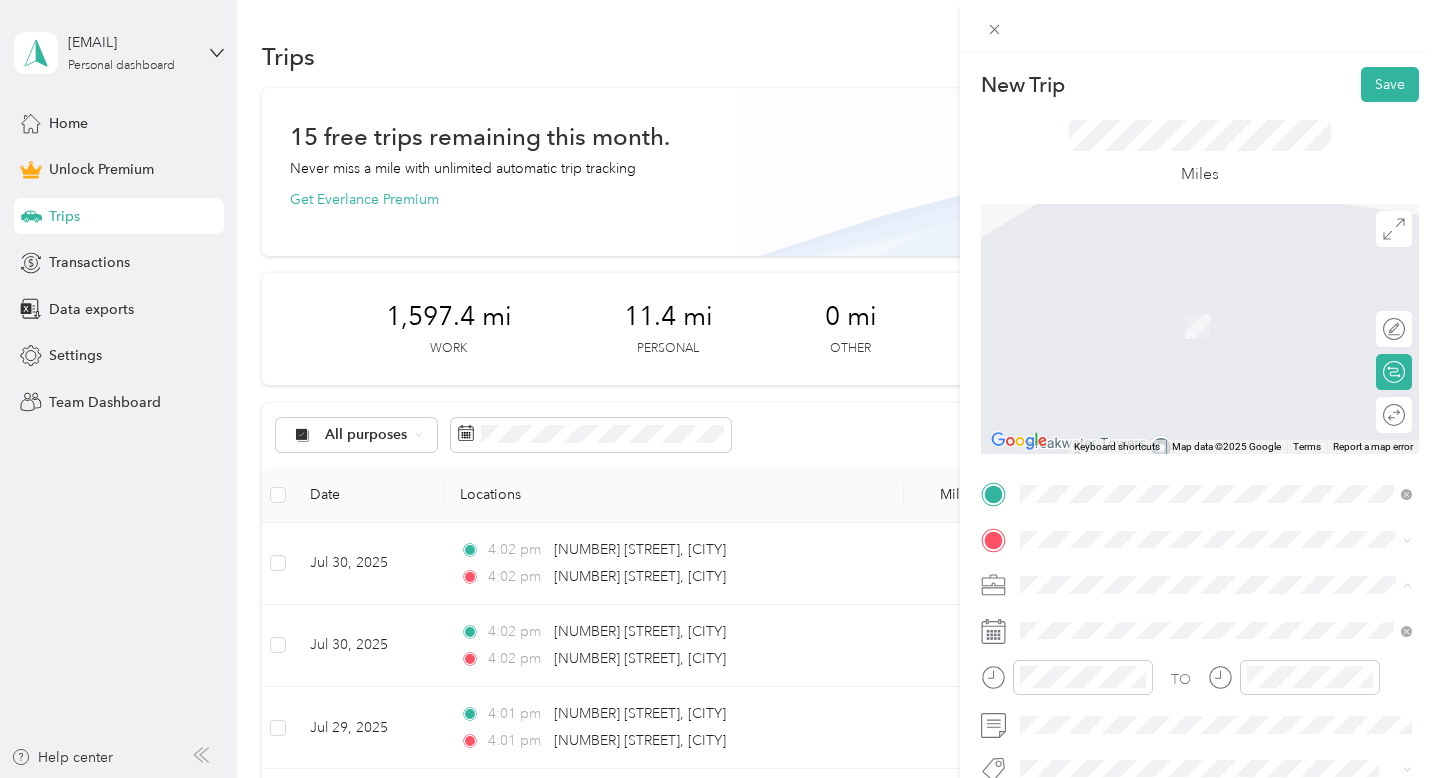 click on "nurse" at bounding box center (1044, 374) 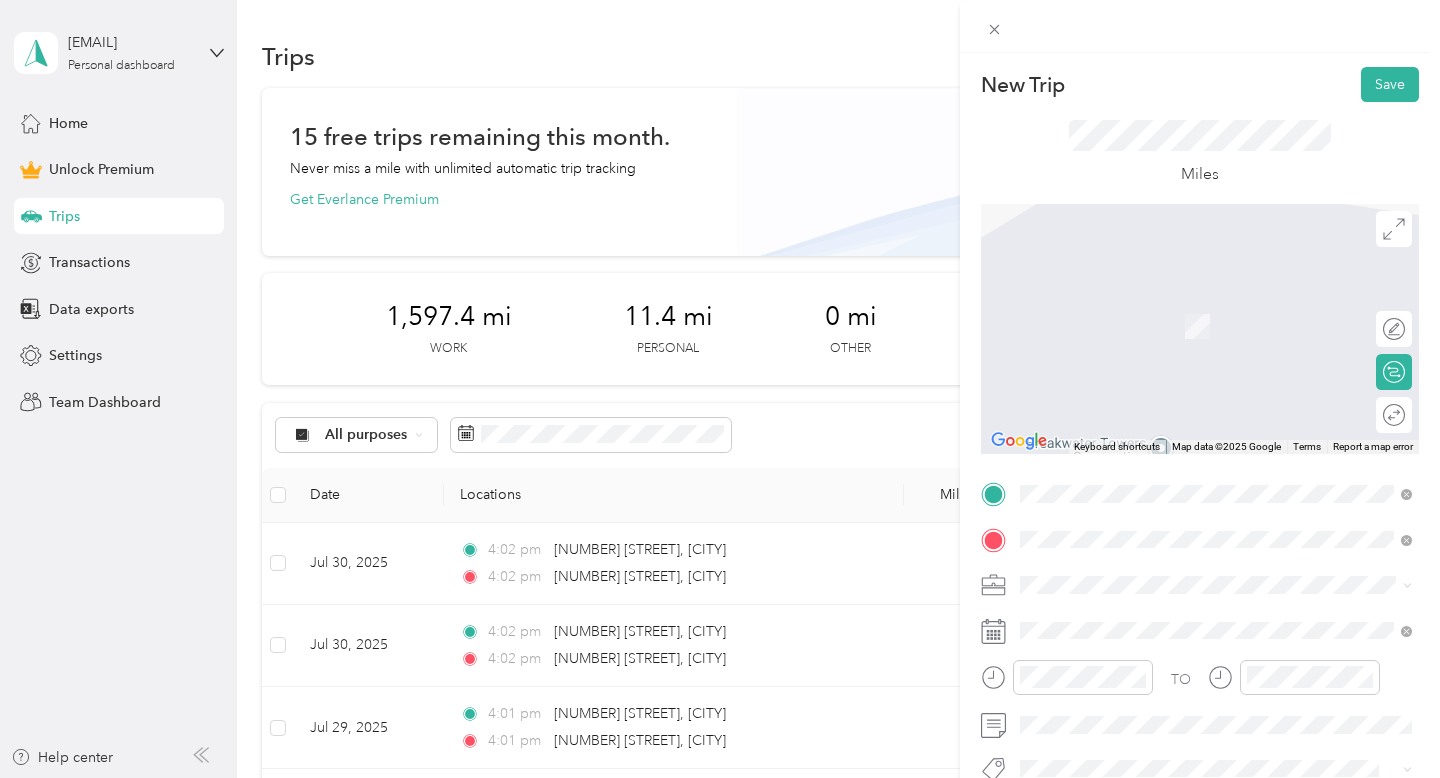 click on "[NUMBER] [STREET]
[CITY], [STATE] [POSTAL_CODE], [COUNTRY]" at bounding box center (1202, 304) 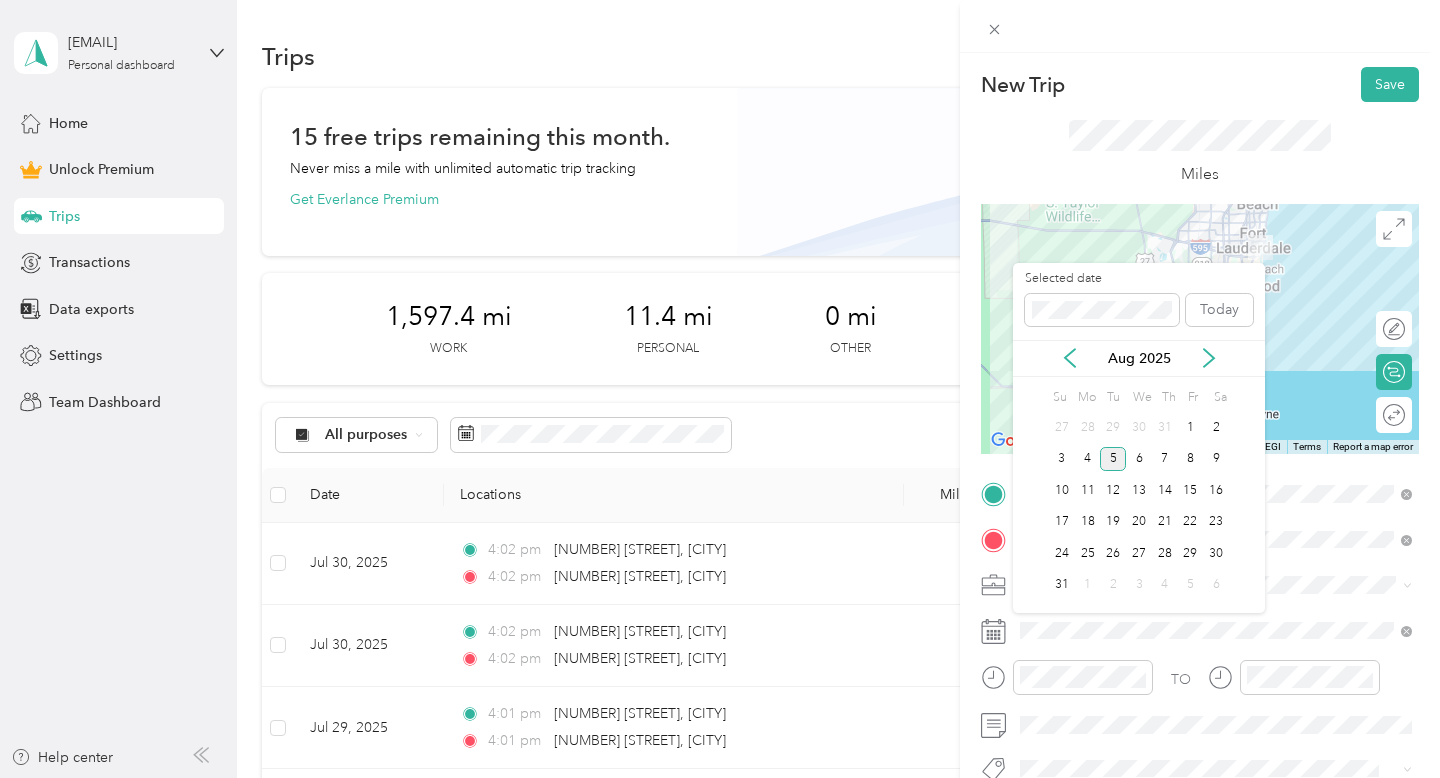 click on "5" at bounding box center [1113, 459] 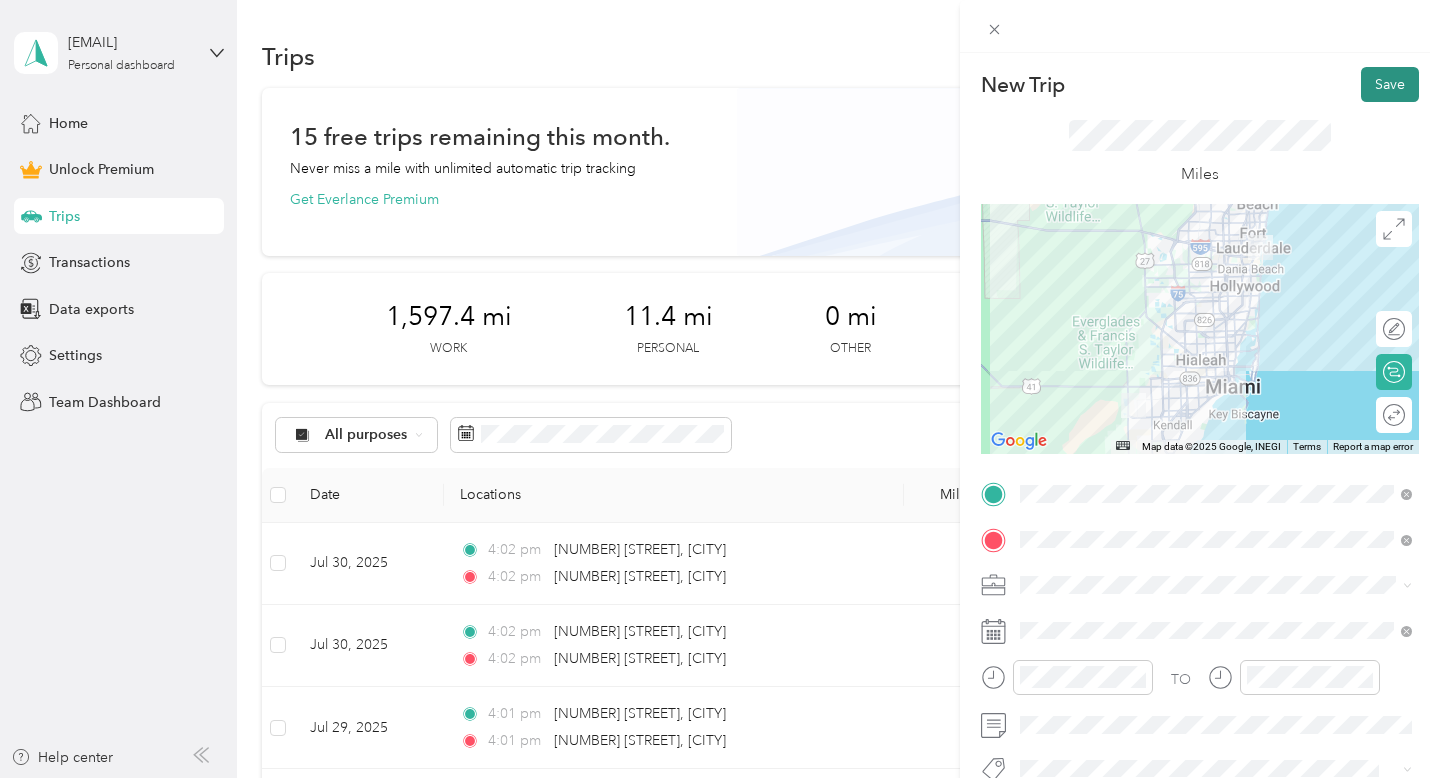 click on "Save" at bounding box center (1390, 84) 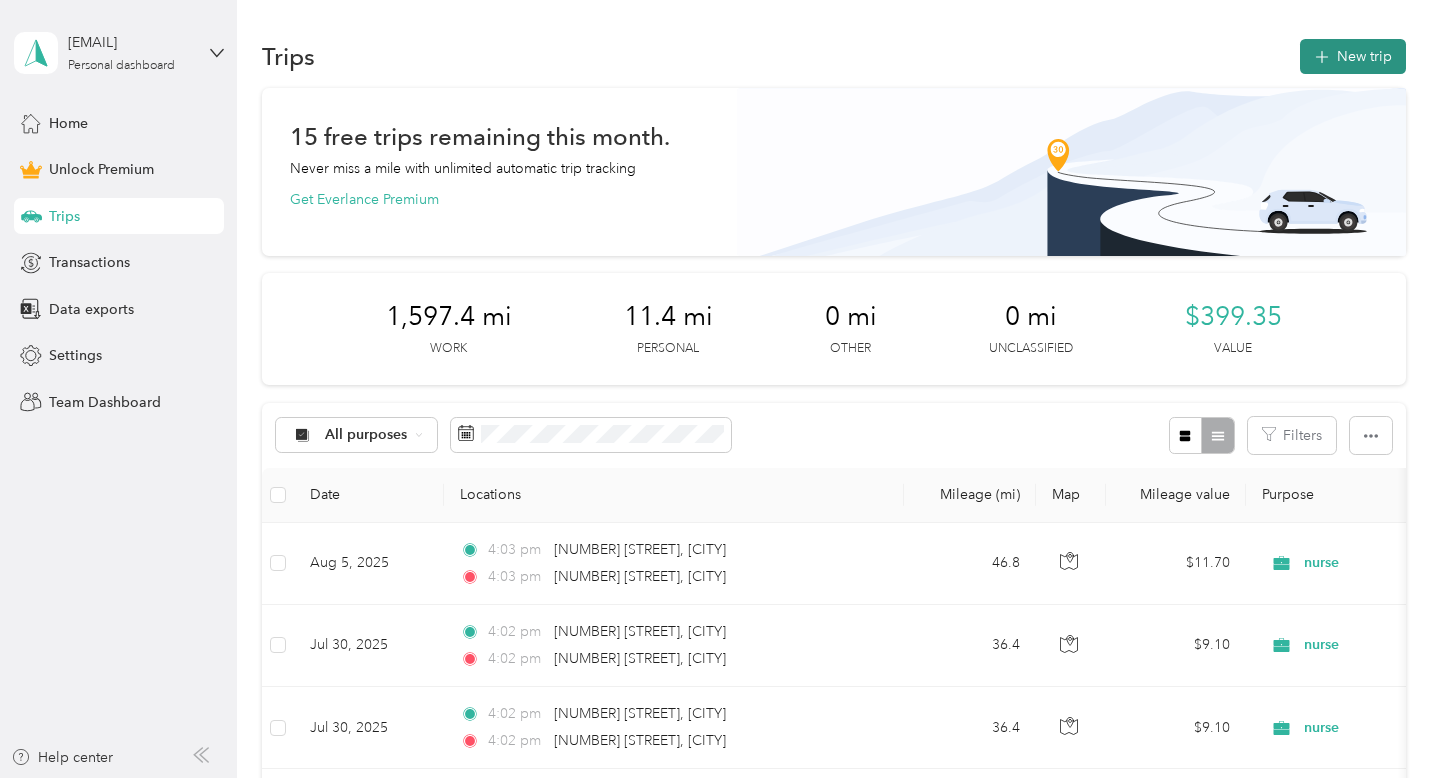 click 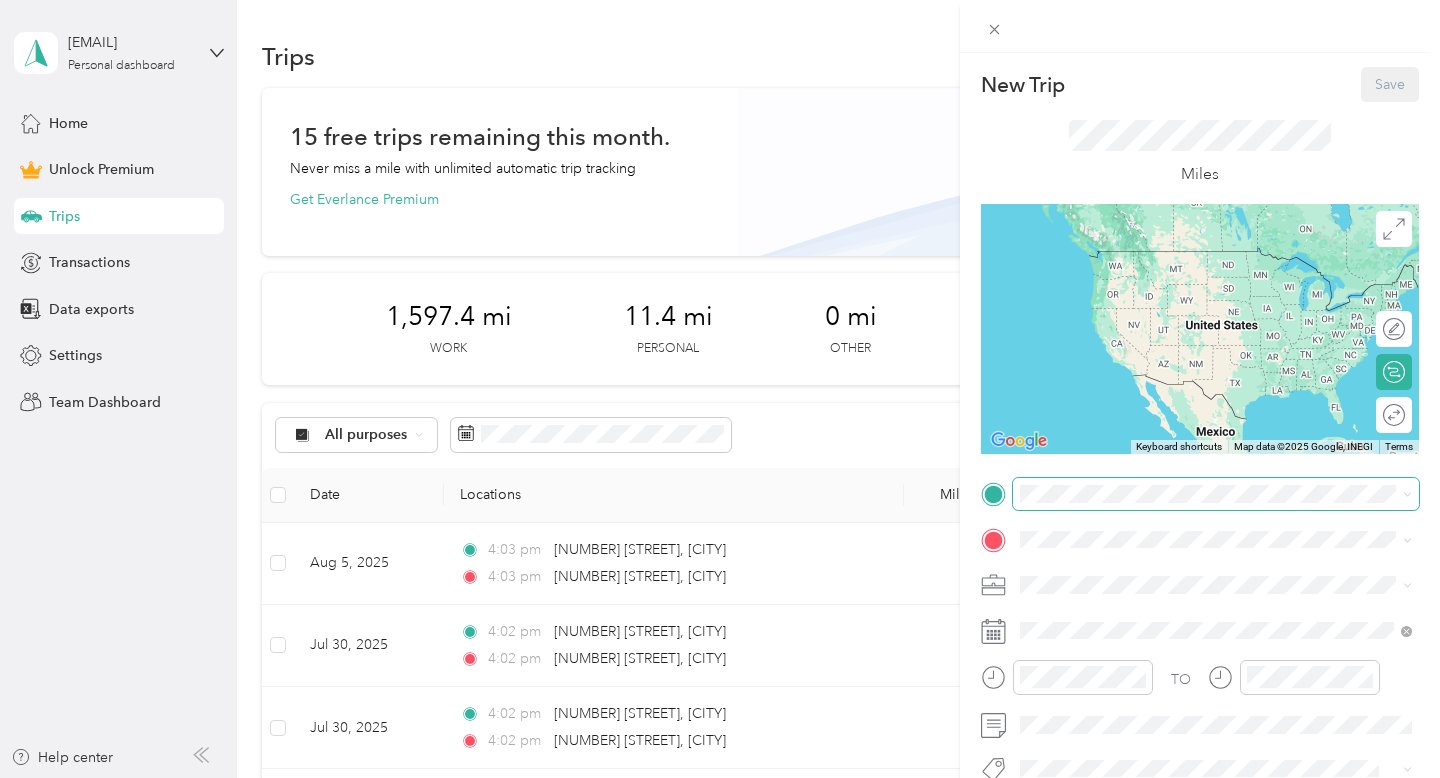 click at bounding box center [1216, 494] 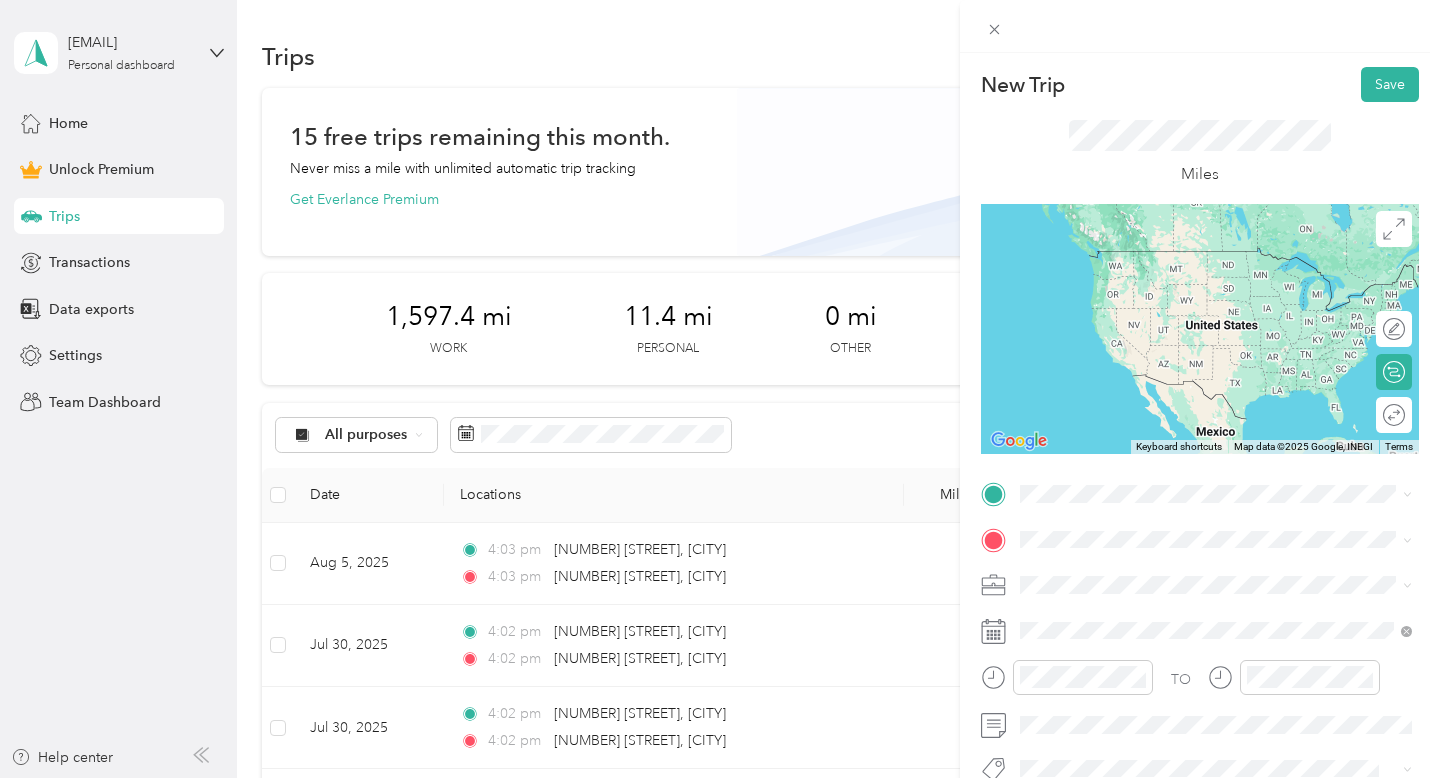 click on "[NUMBER] [STREET]
[CITY], [STATE] [POSTAL_CODE], [COUNTRY]" at bounding box center (1202, 256) 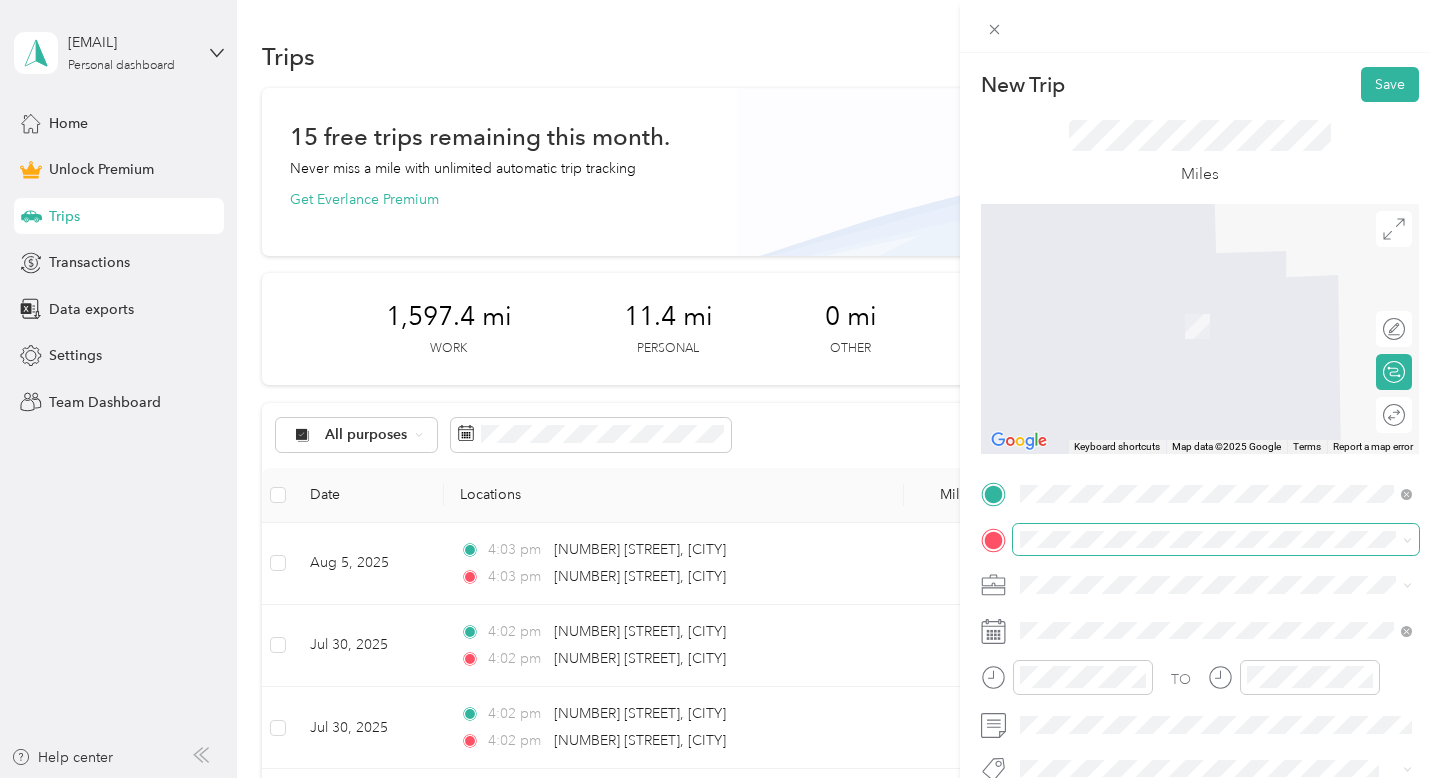 click at bounding box center (1216, 540) 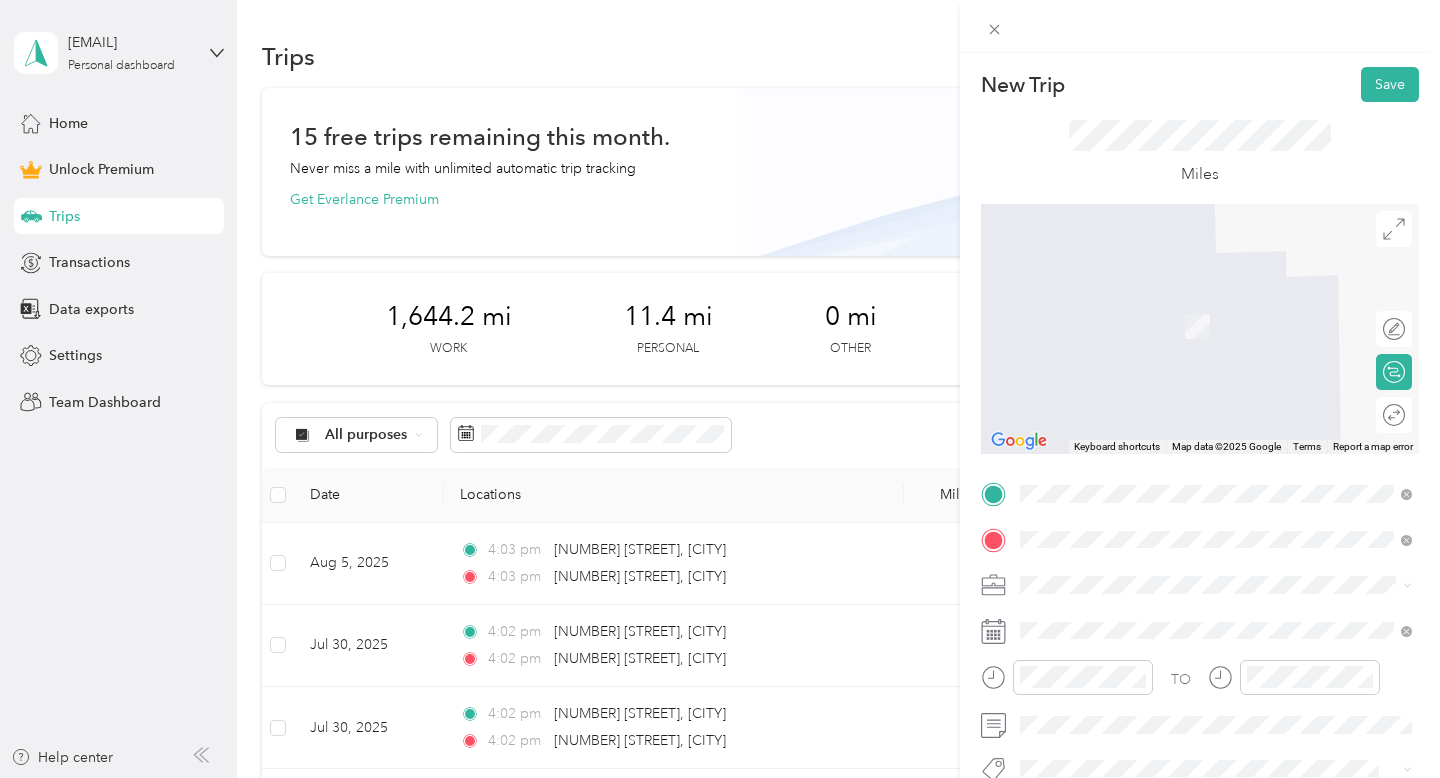 click on "[NUMBER] [STREET]
[CITY], [STATE] [POSTAL_CODE], [COUNTRY]" at bounding box center (1216, 305) 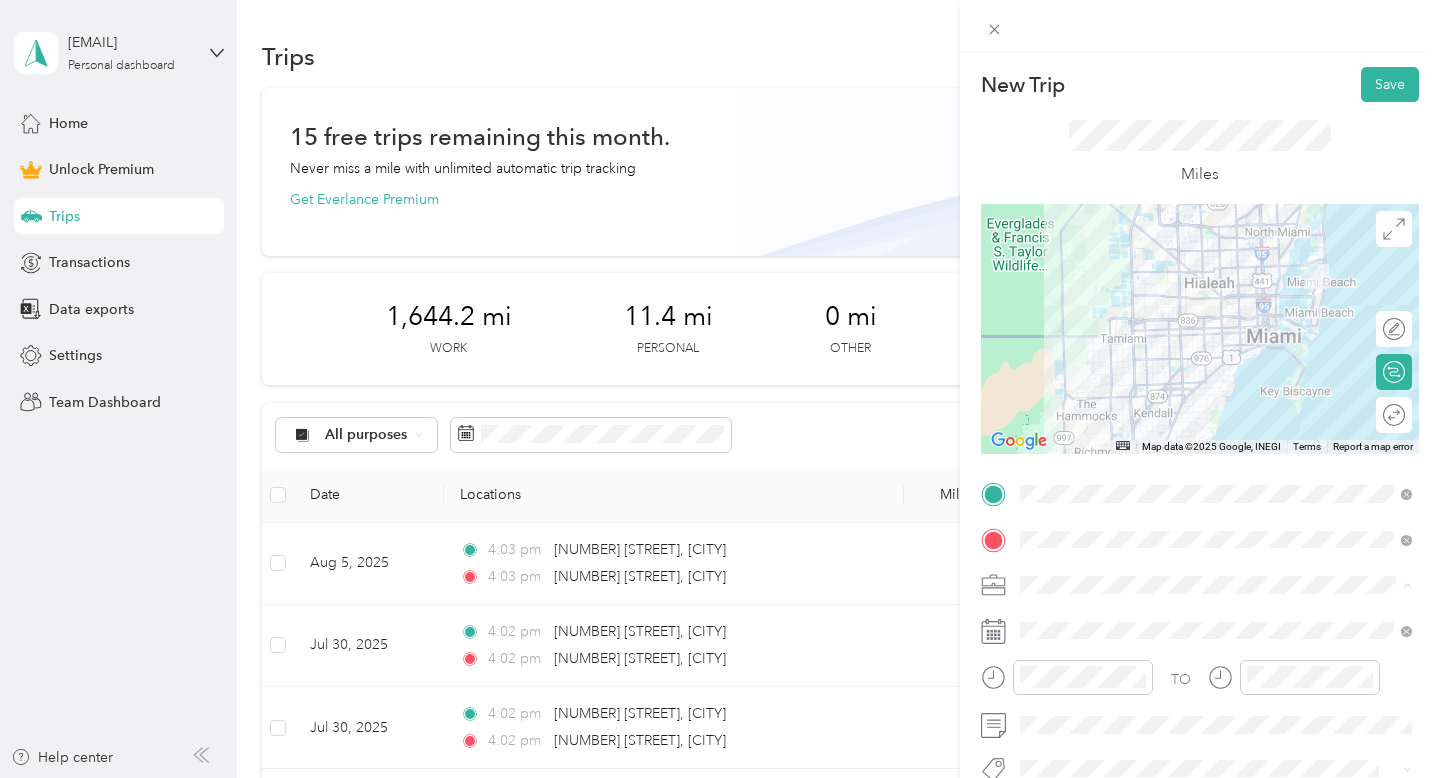click on "nurse" at bounding box center (1044, 374) 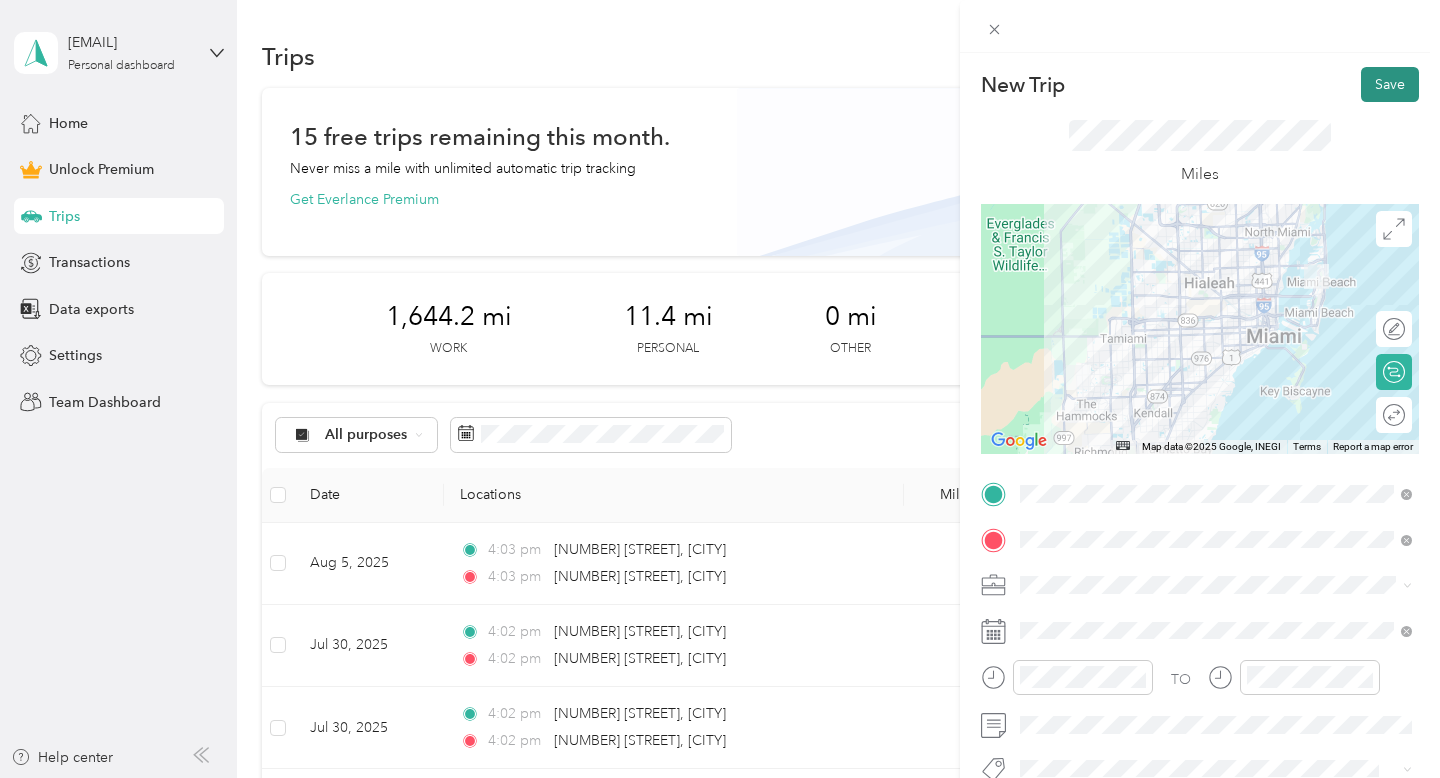 click on "Save" at bounding box center [1390, 84] 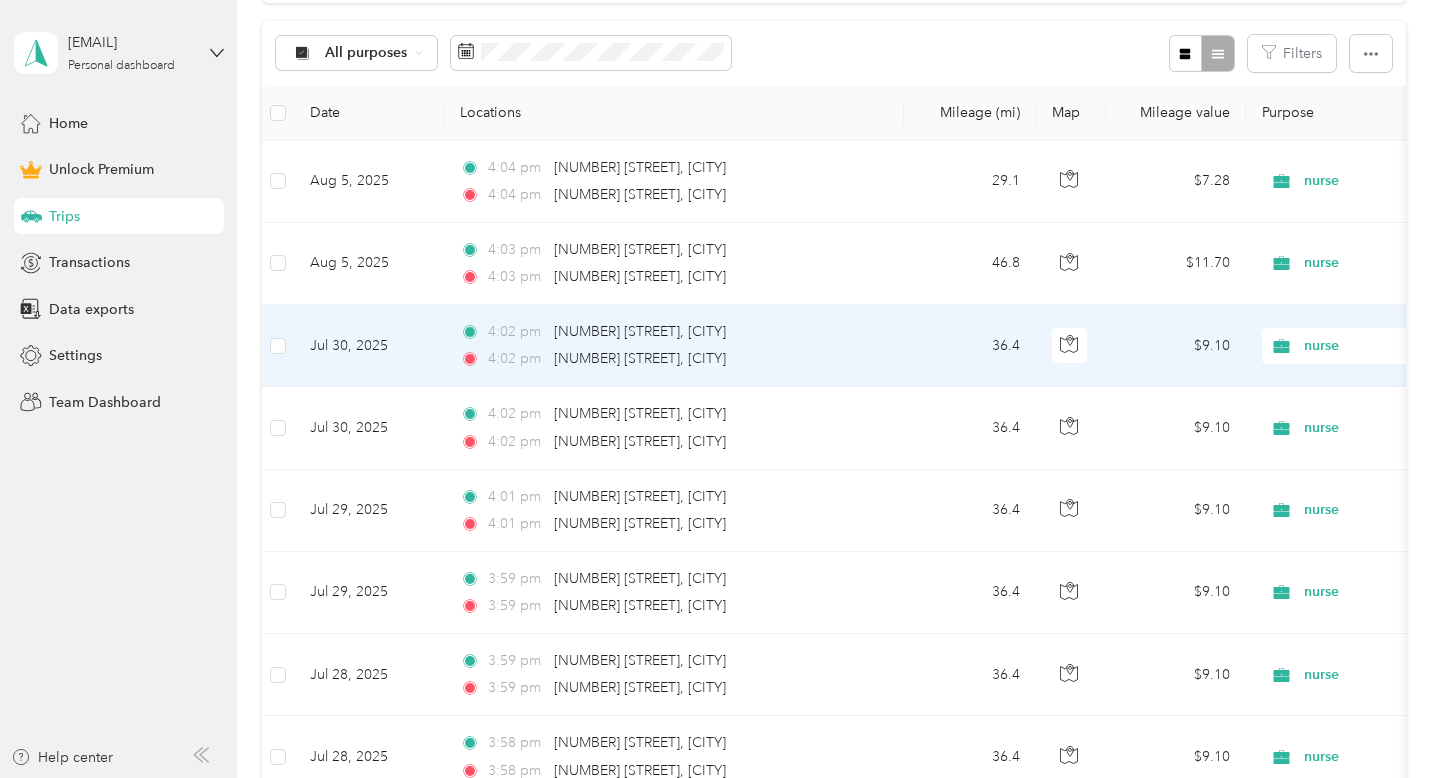 scroll, scrollTop: 420, scrollLeft: 0, axis: vertical 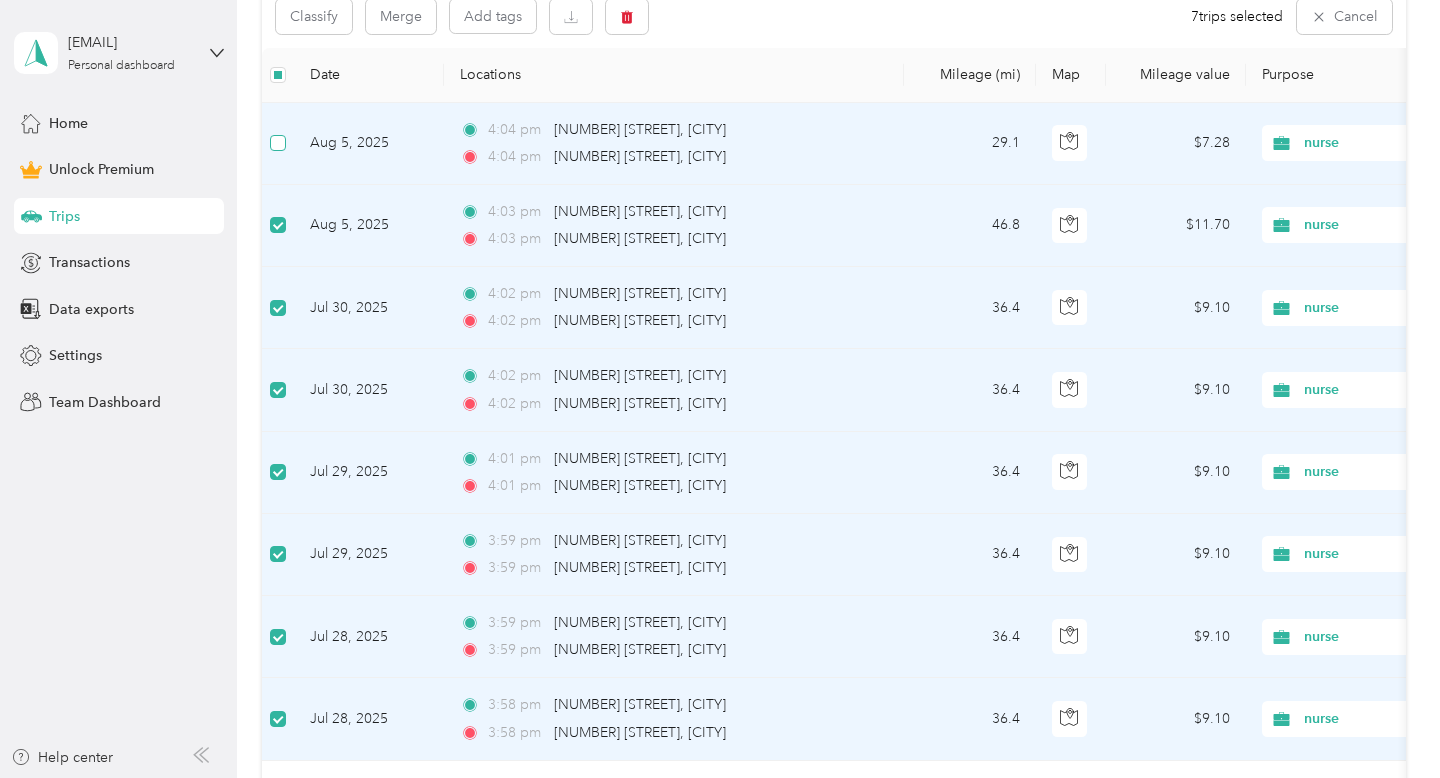 click at bounding box center [278, 143] 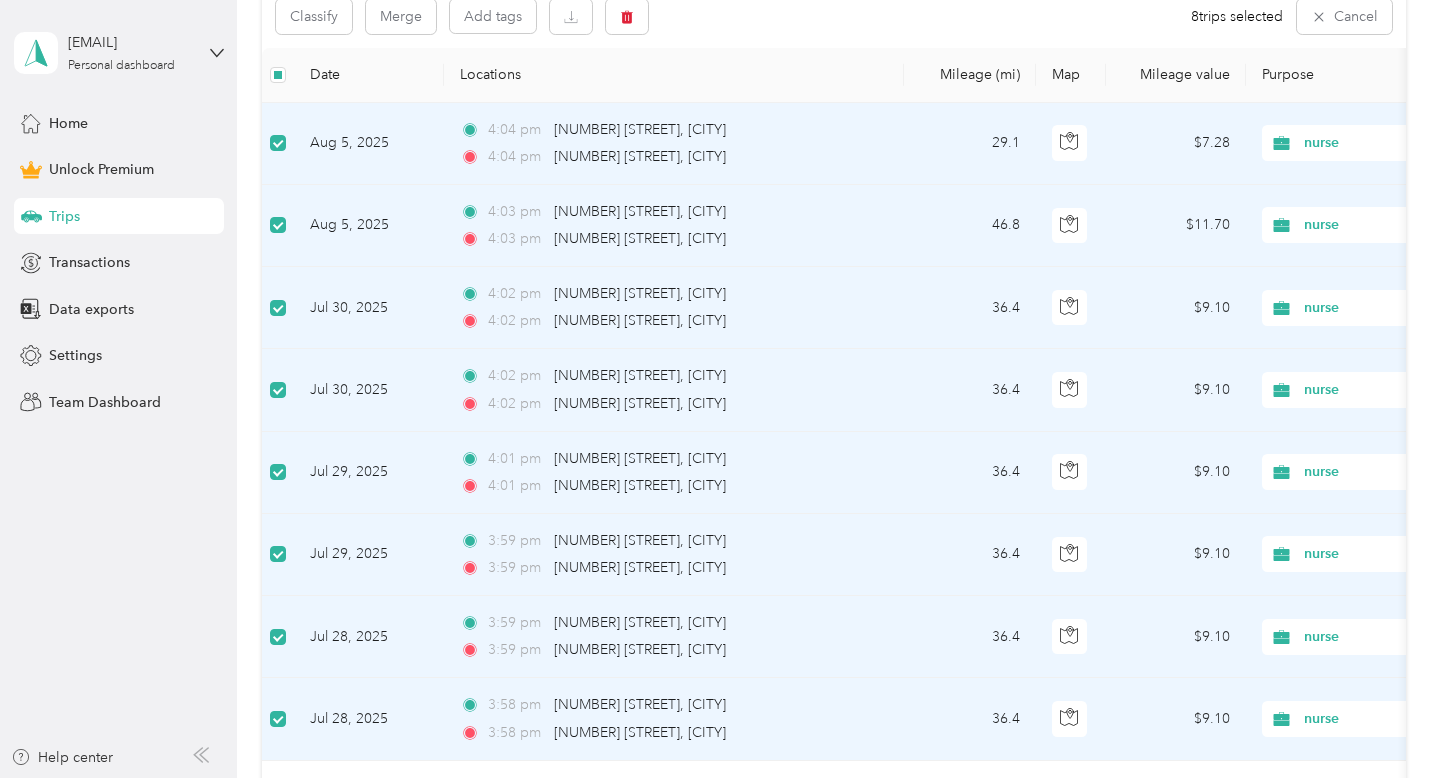 scroll, scrollTop: 227, scrollLeft: 0, axis: vertical 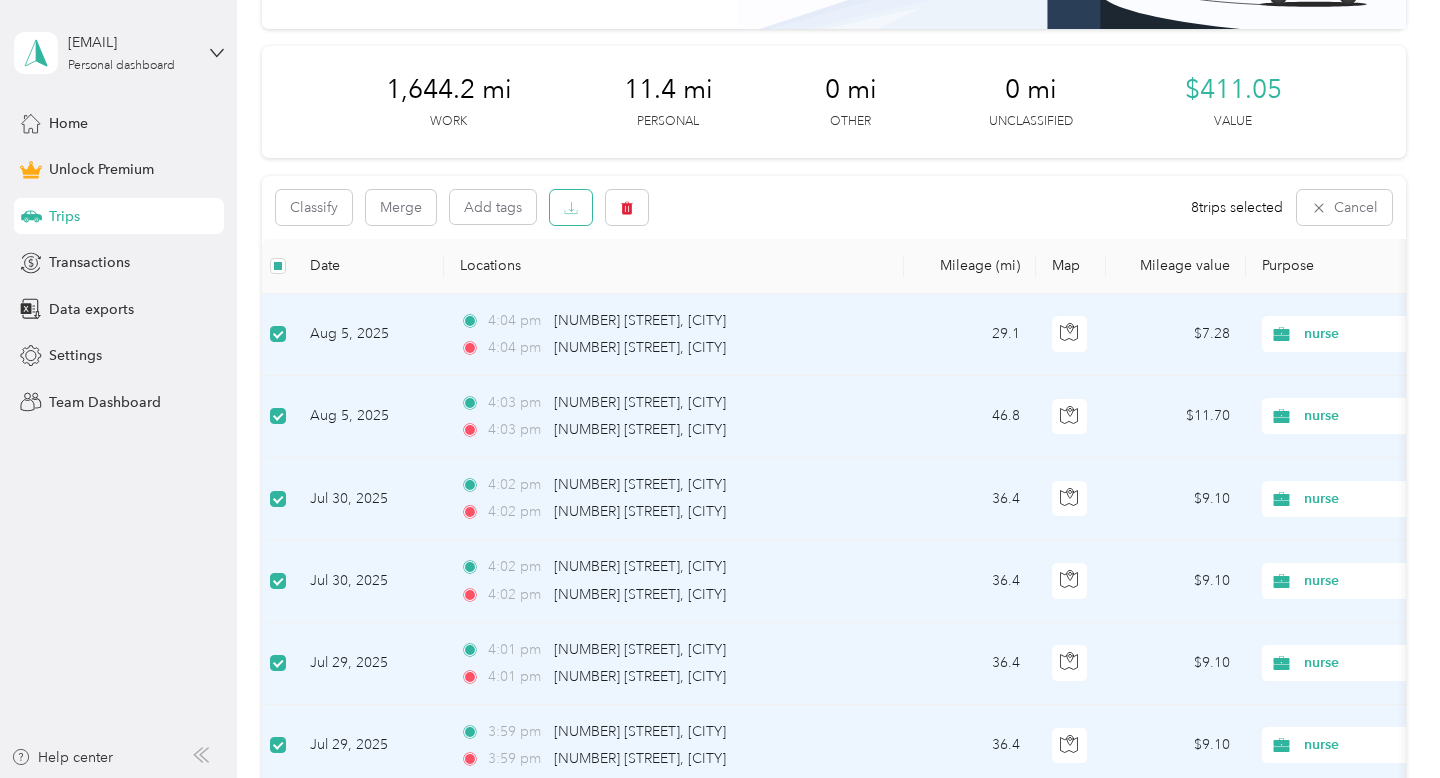 click 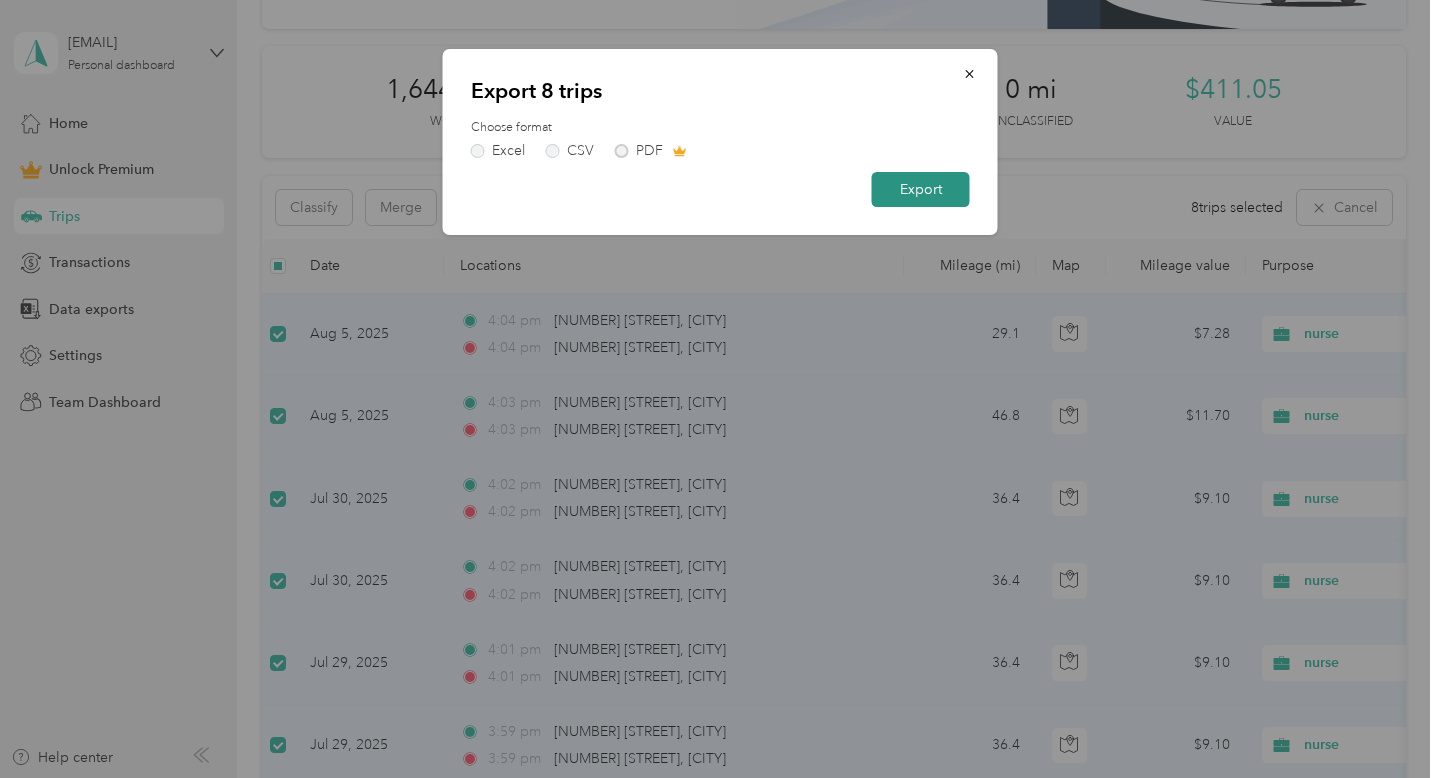 click on "Export" at bounding box center (921, 189) 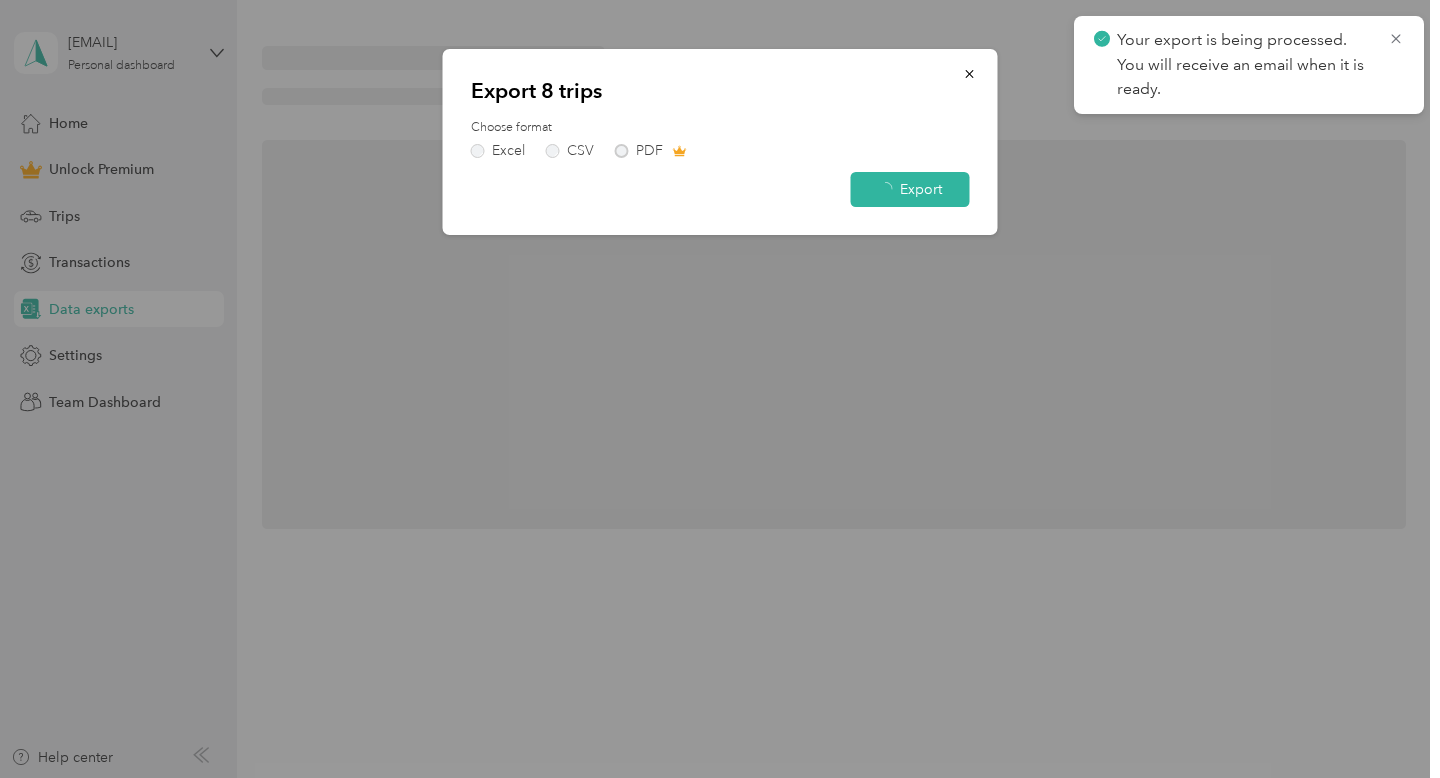 scroll, scrollTop: 0, scrollLeft: 0, axis: both 